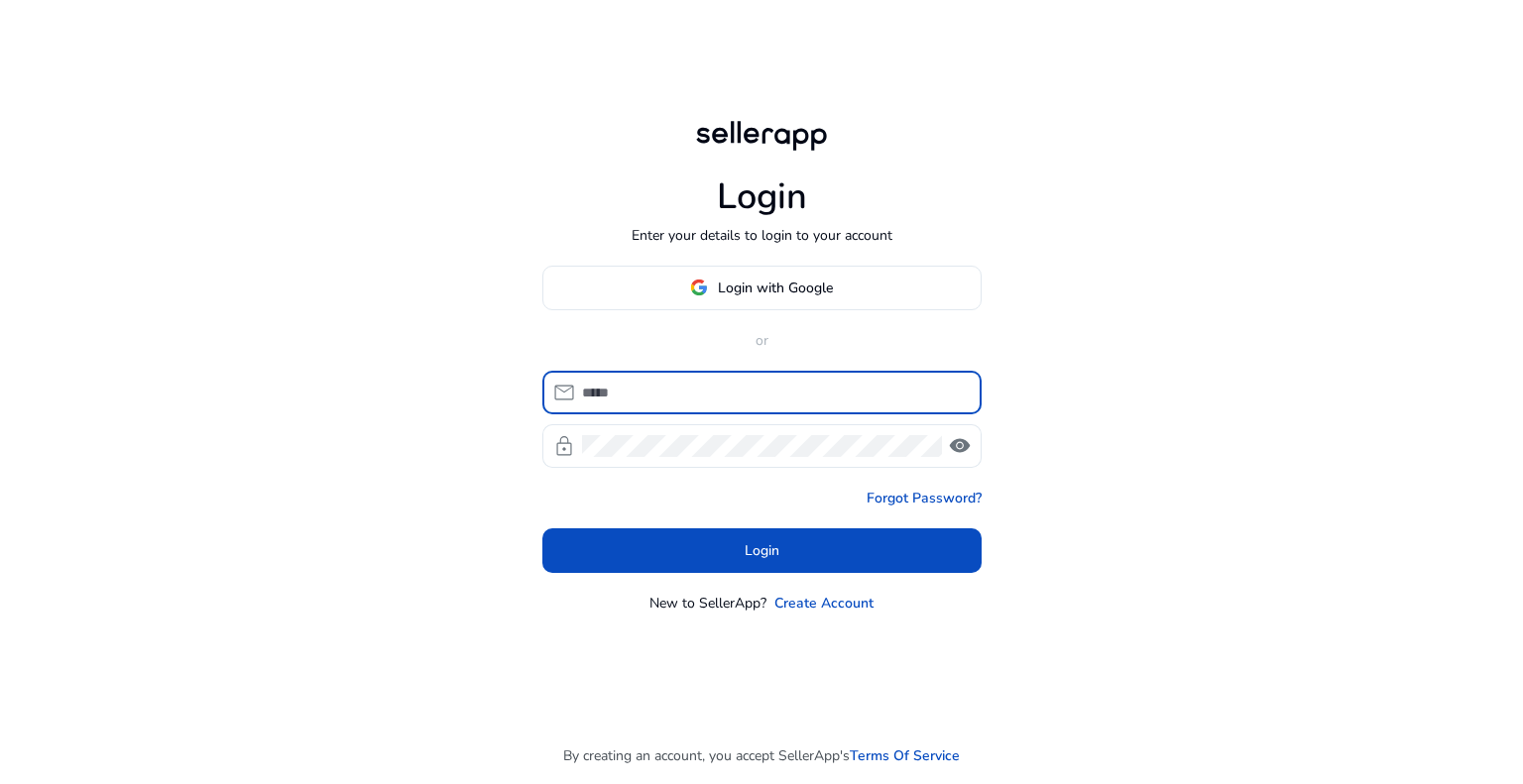 scroll, scrollTop: 0, scrollLeft: 0, axis: both 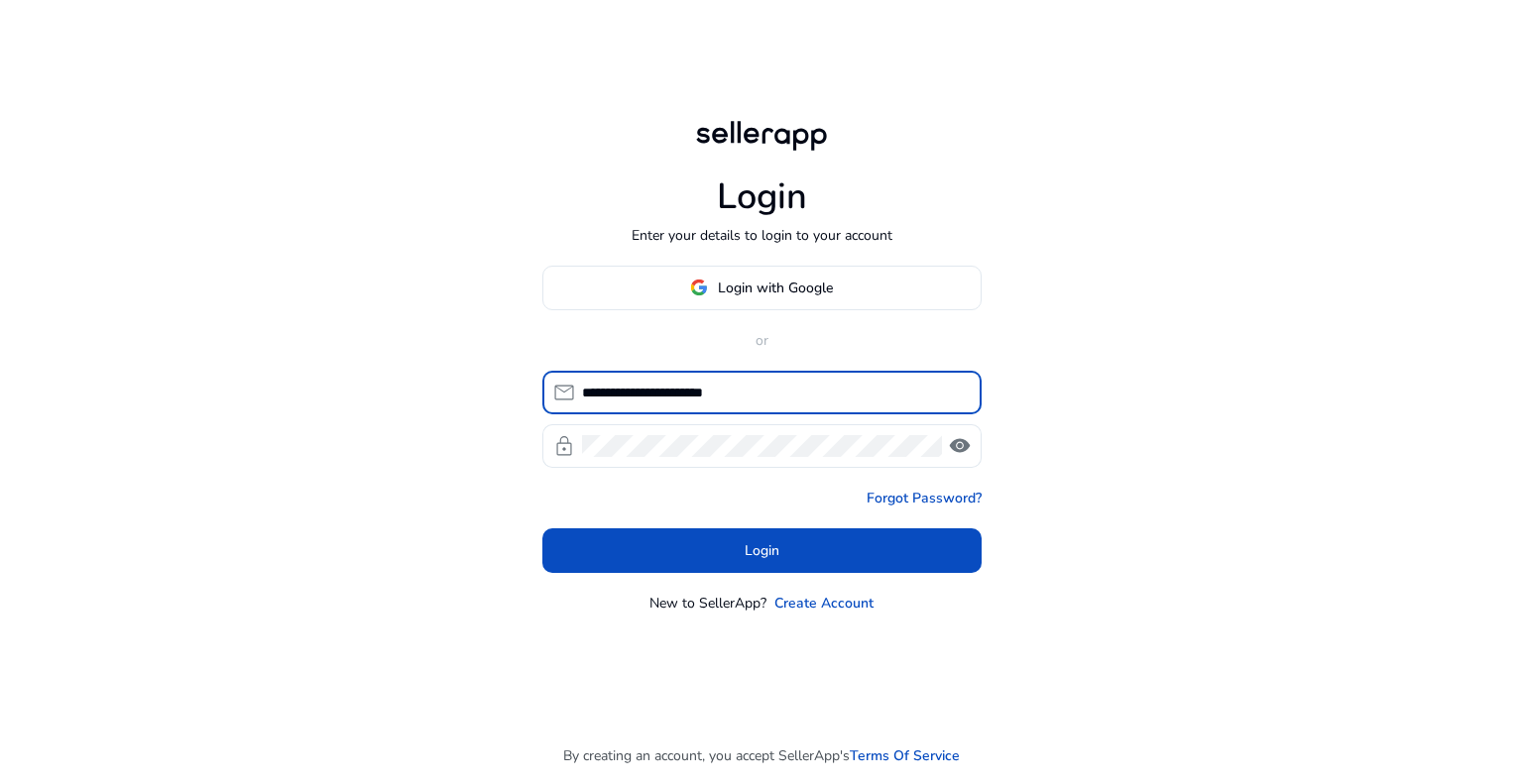 type on "**********" 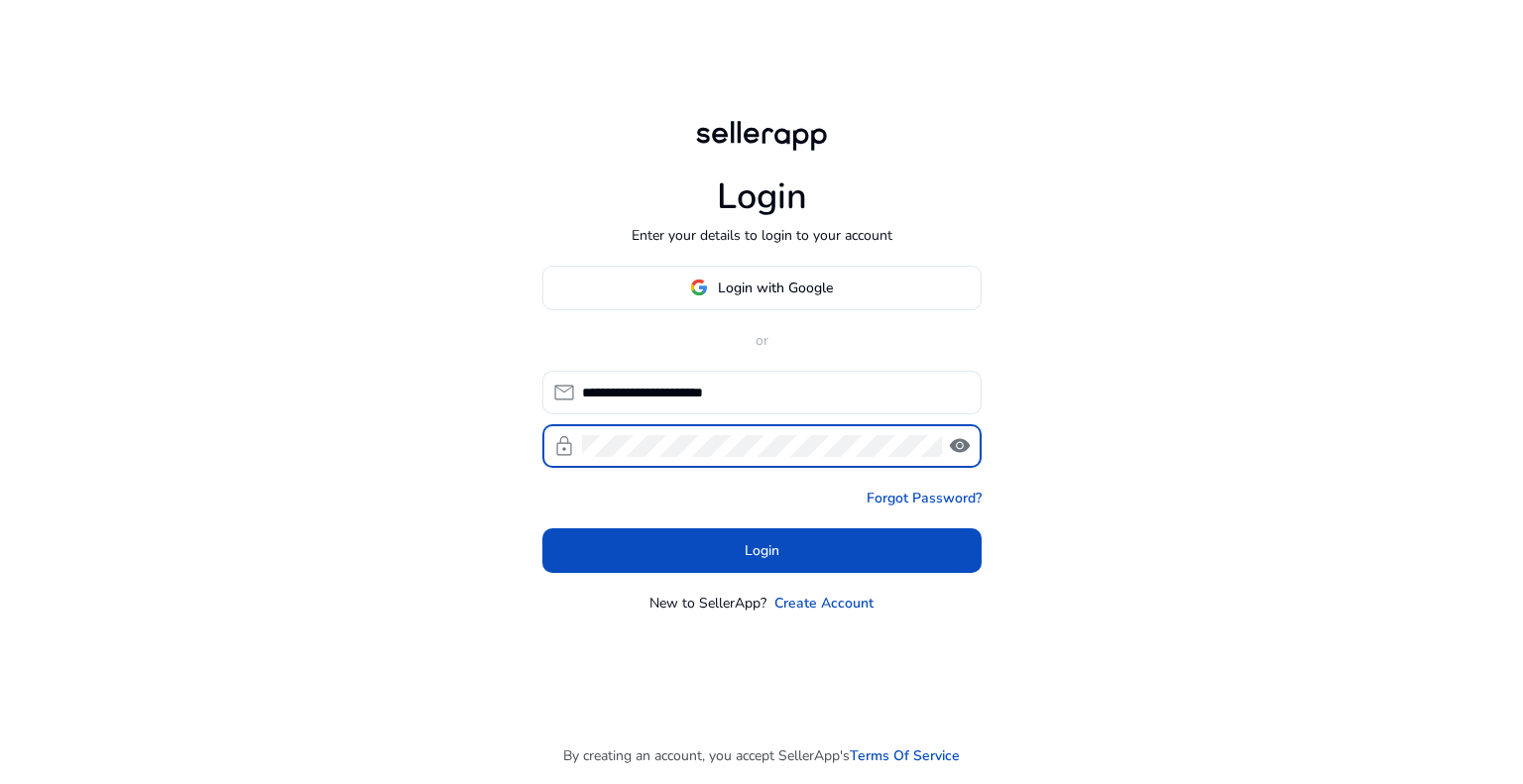 click on "Login" at bounding box center (762, 550) 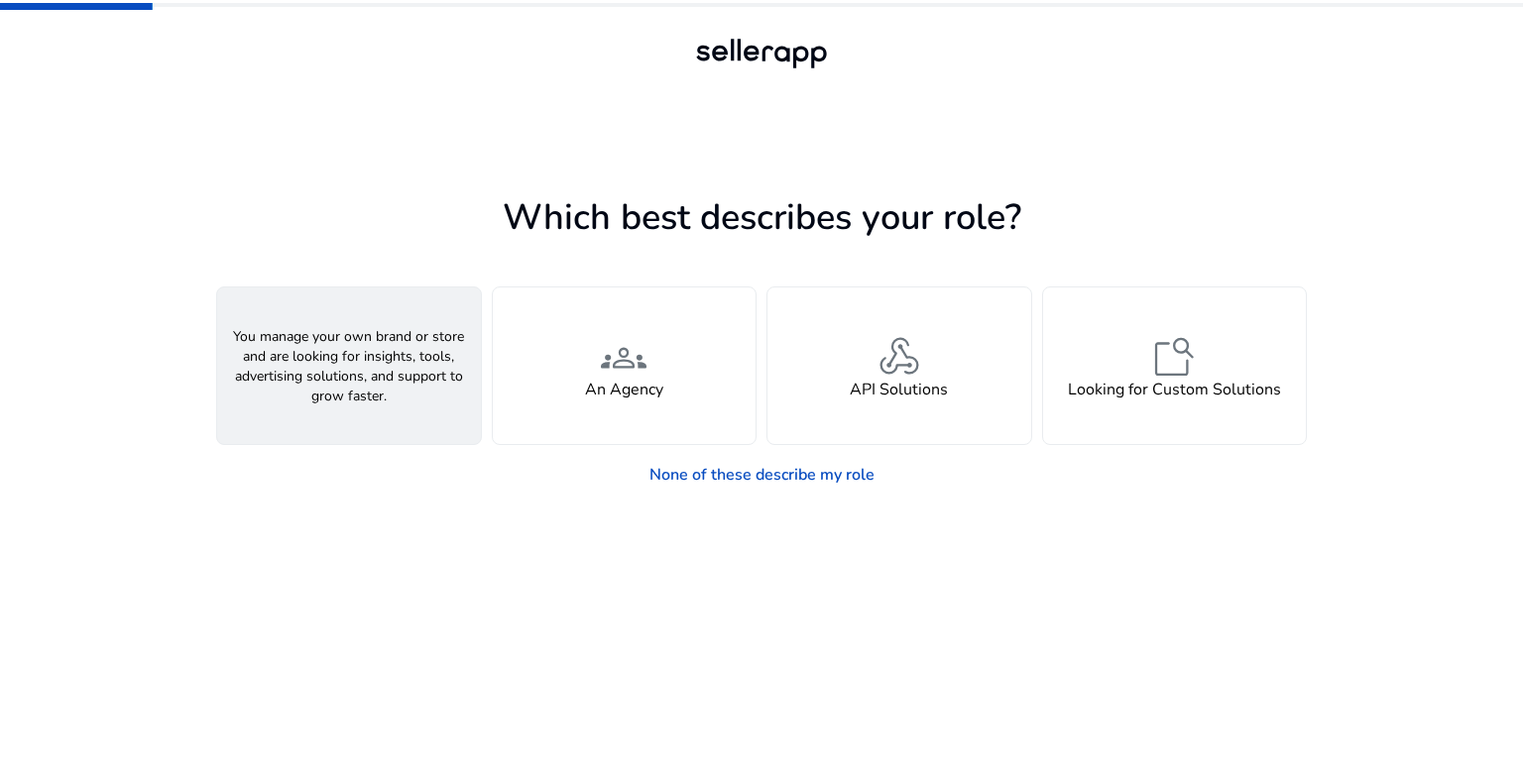 click on "person  A Seller" 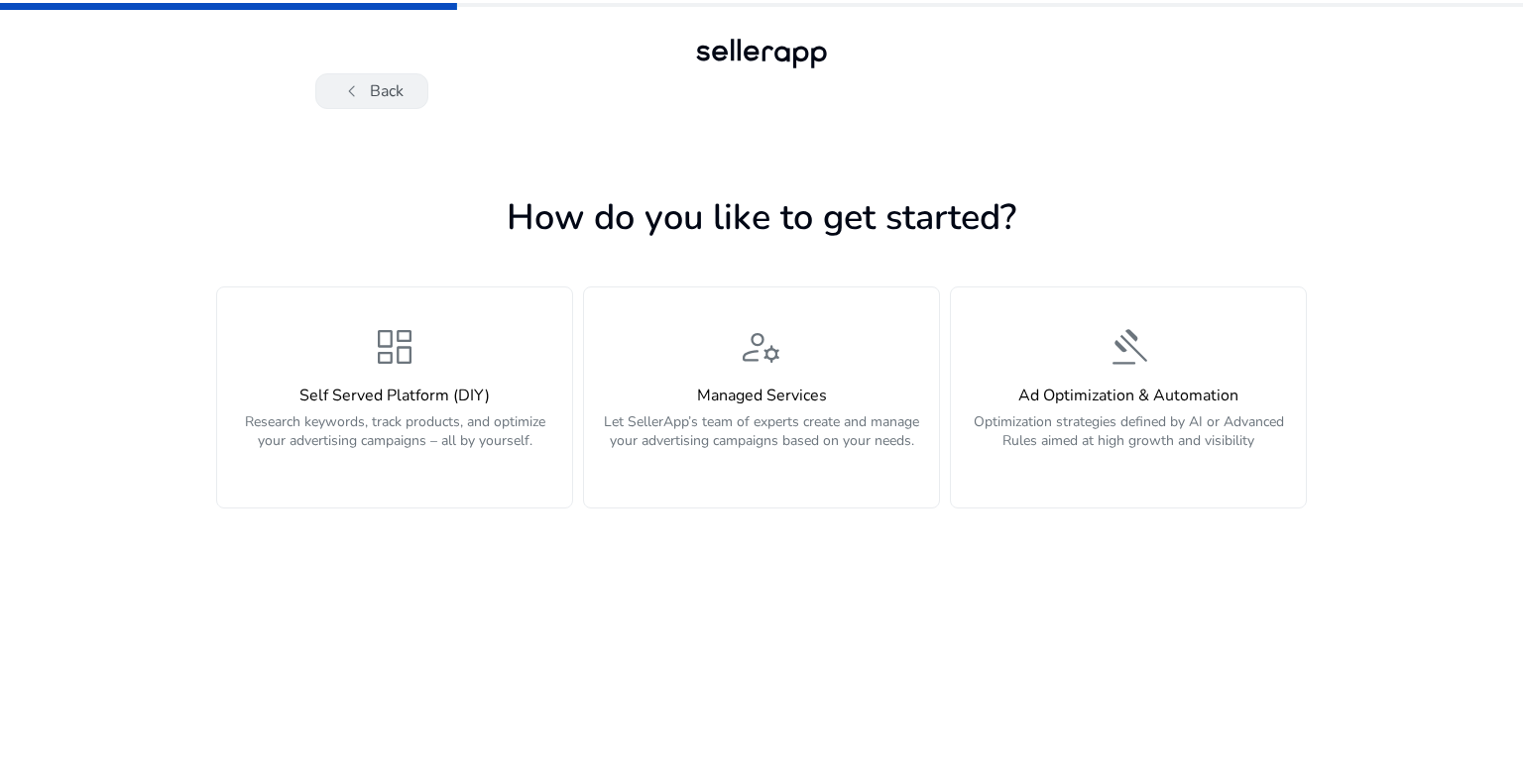 click on "chevron_left   Back" 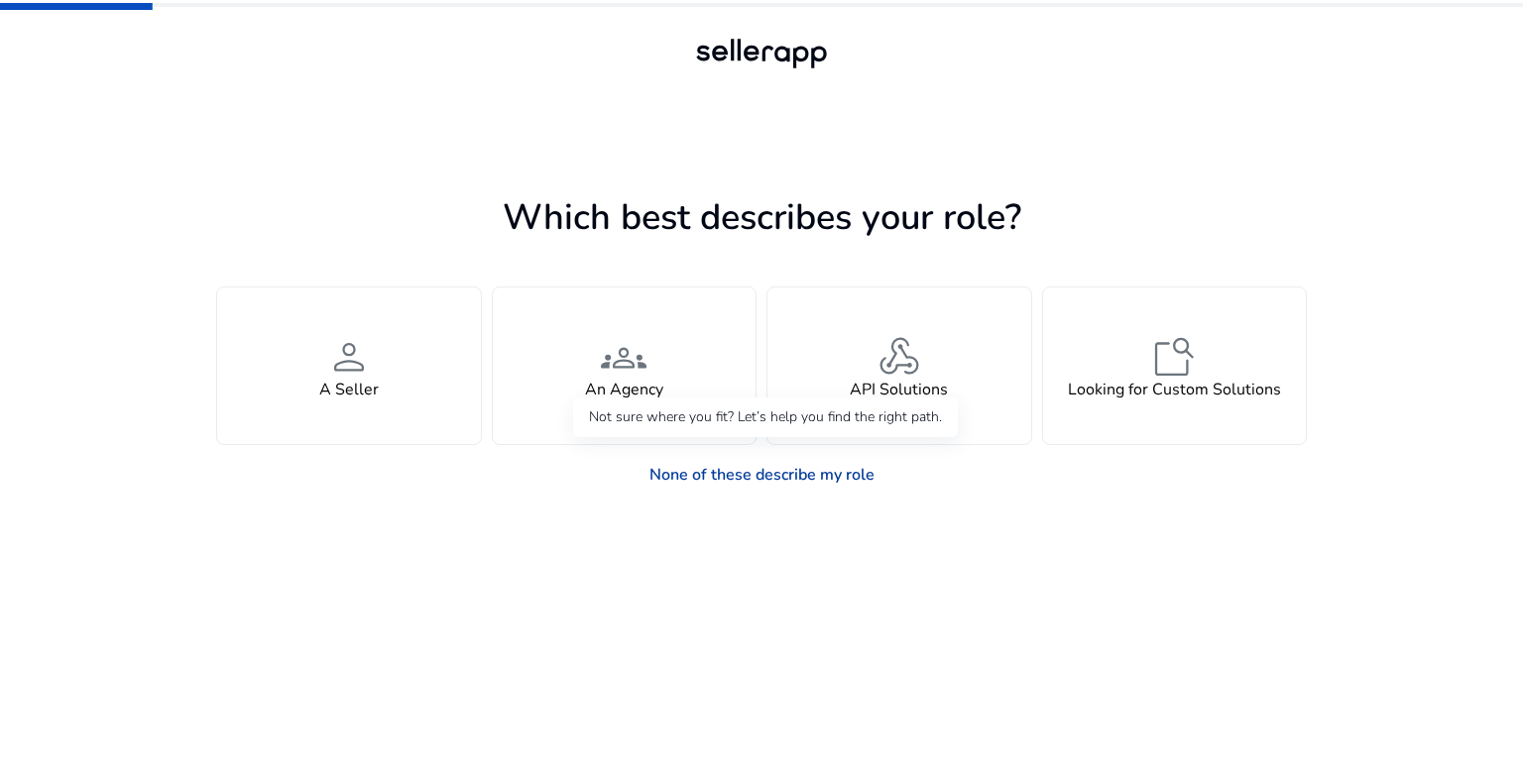click on "None of these describe my role" 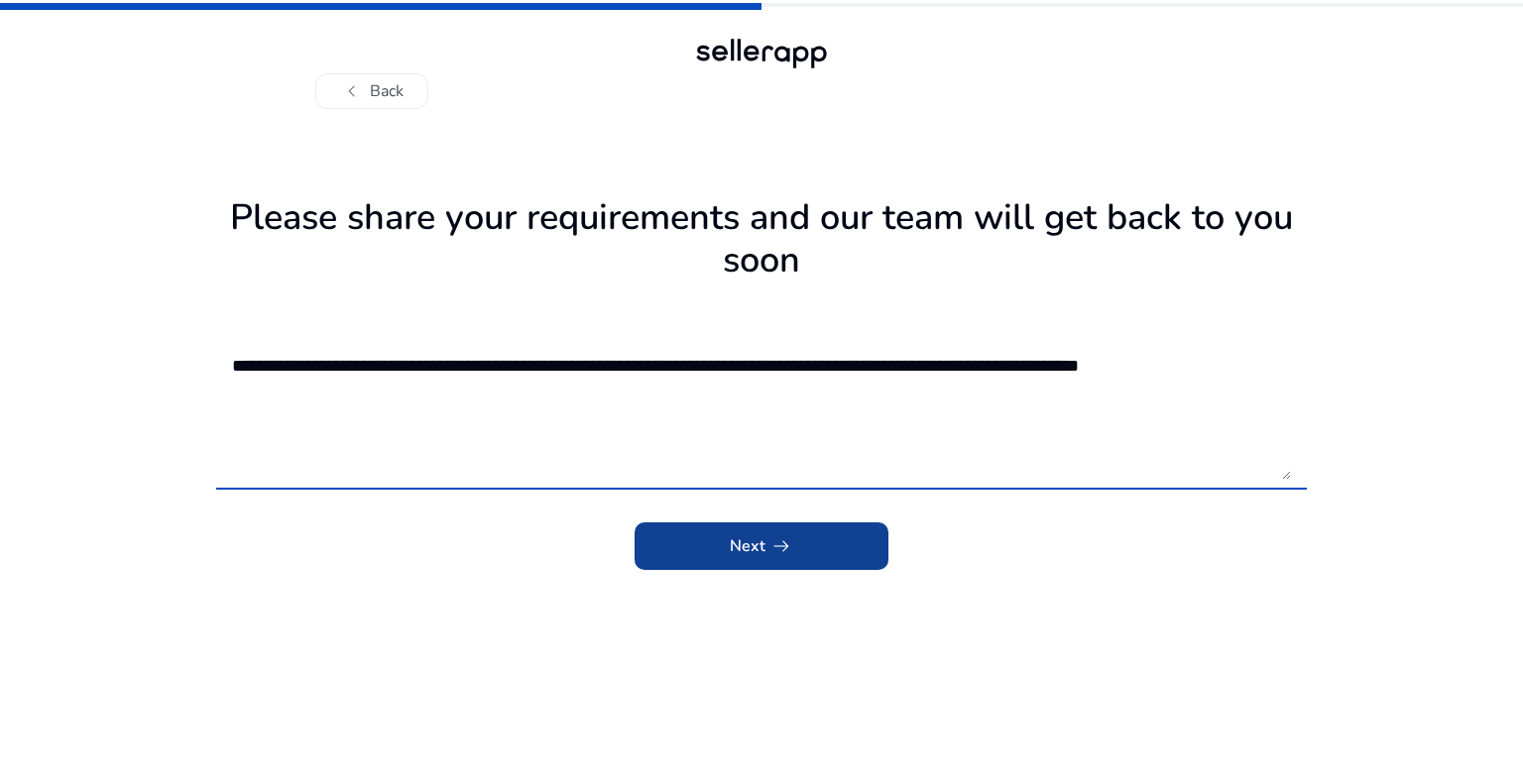 type on "**********" 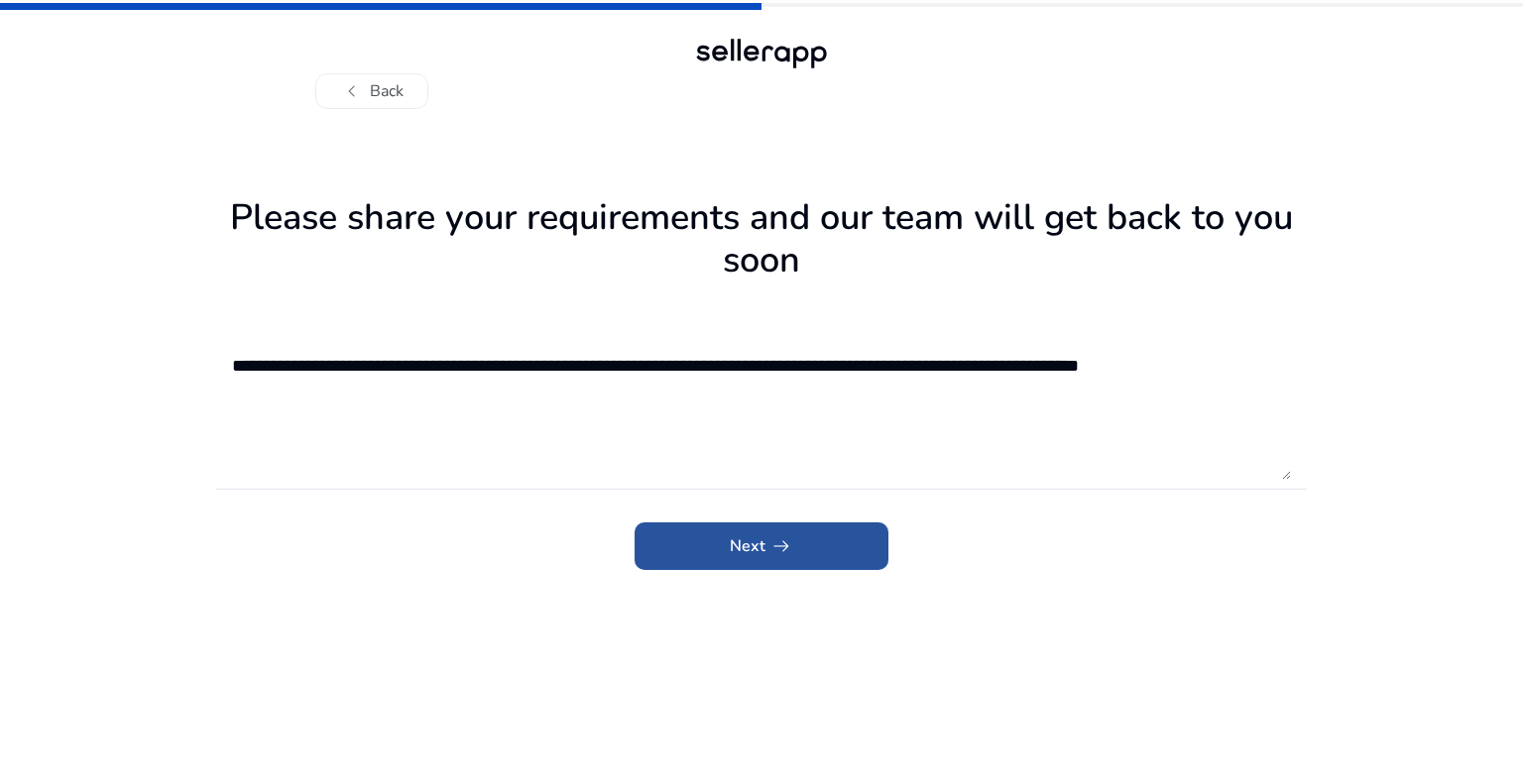 click 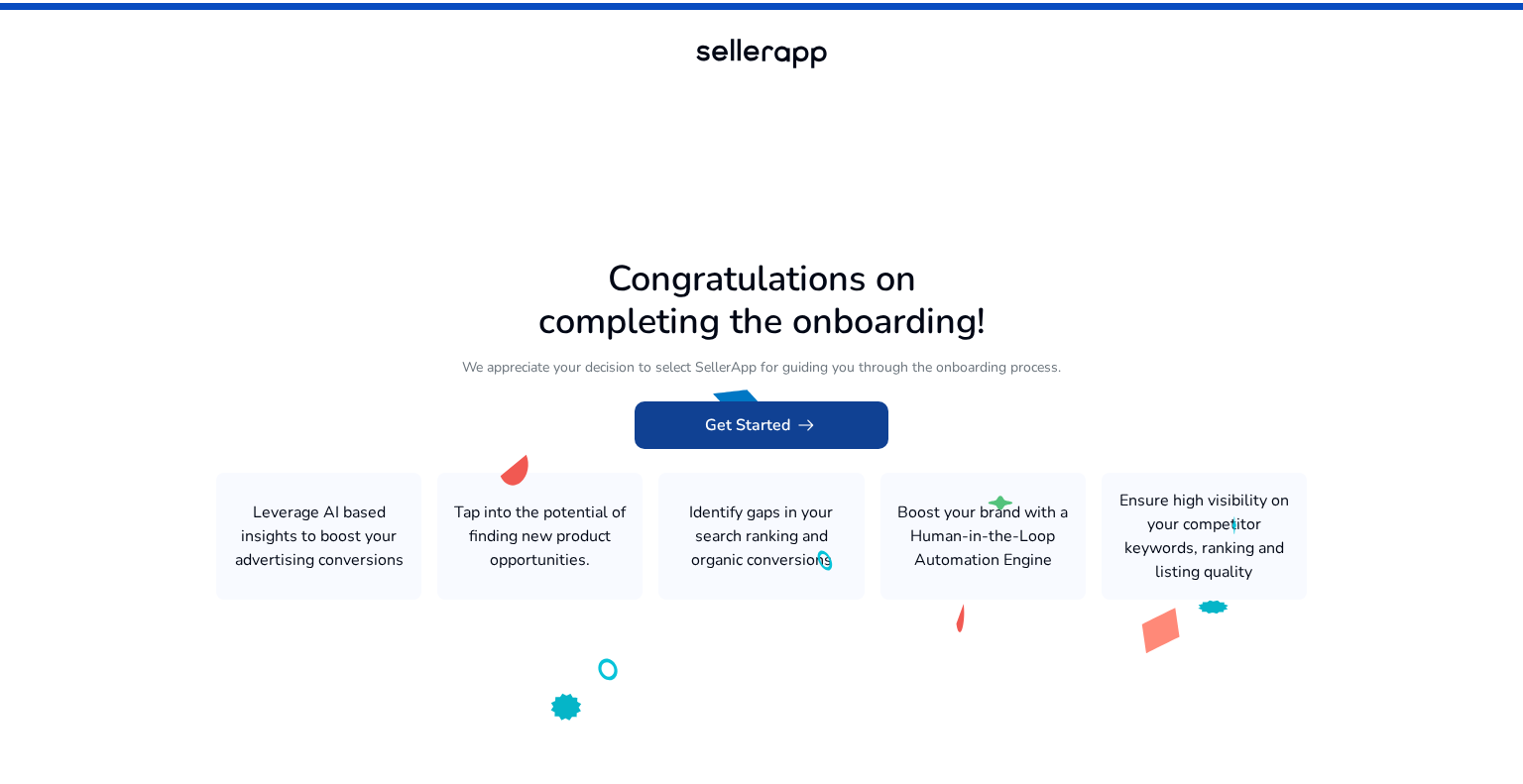 click on "Get Started   arrow_right_alt" 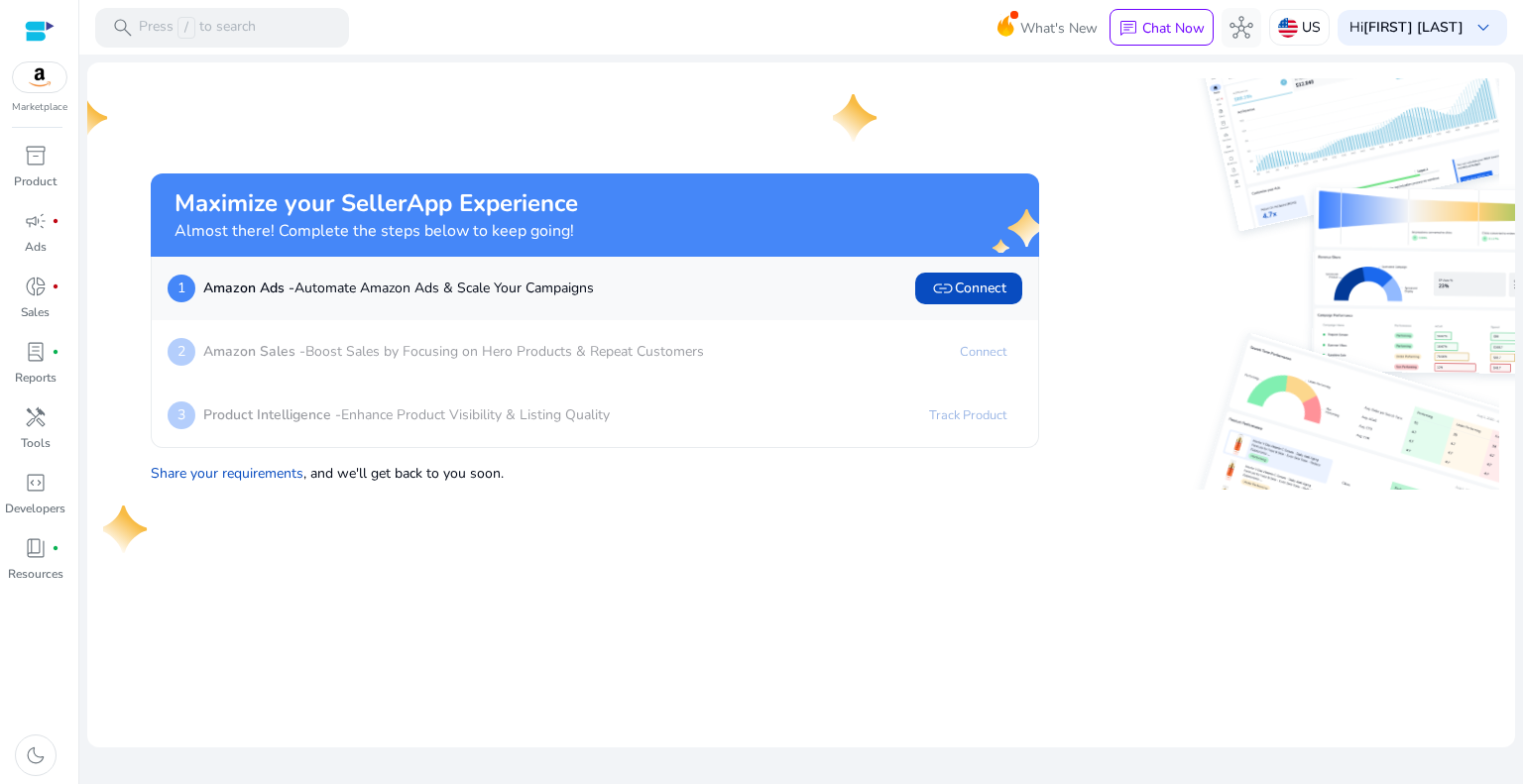 click on "Amazon Ads -  Automate Amazon Ads & Scale Your Campaigns" 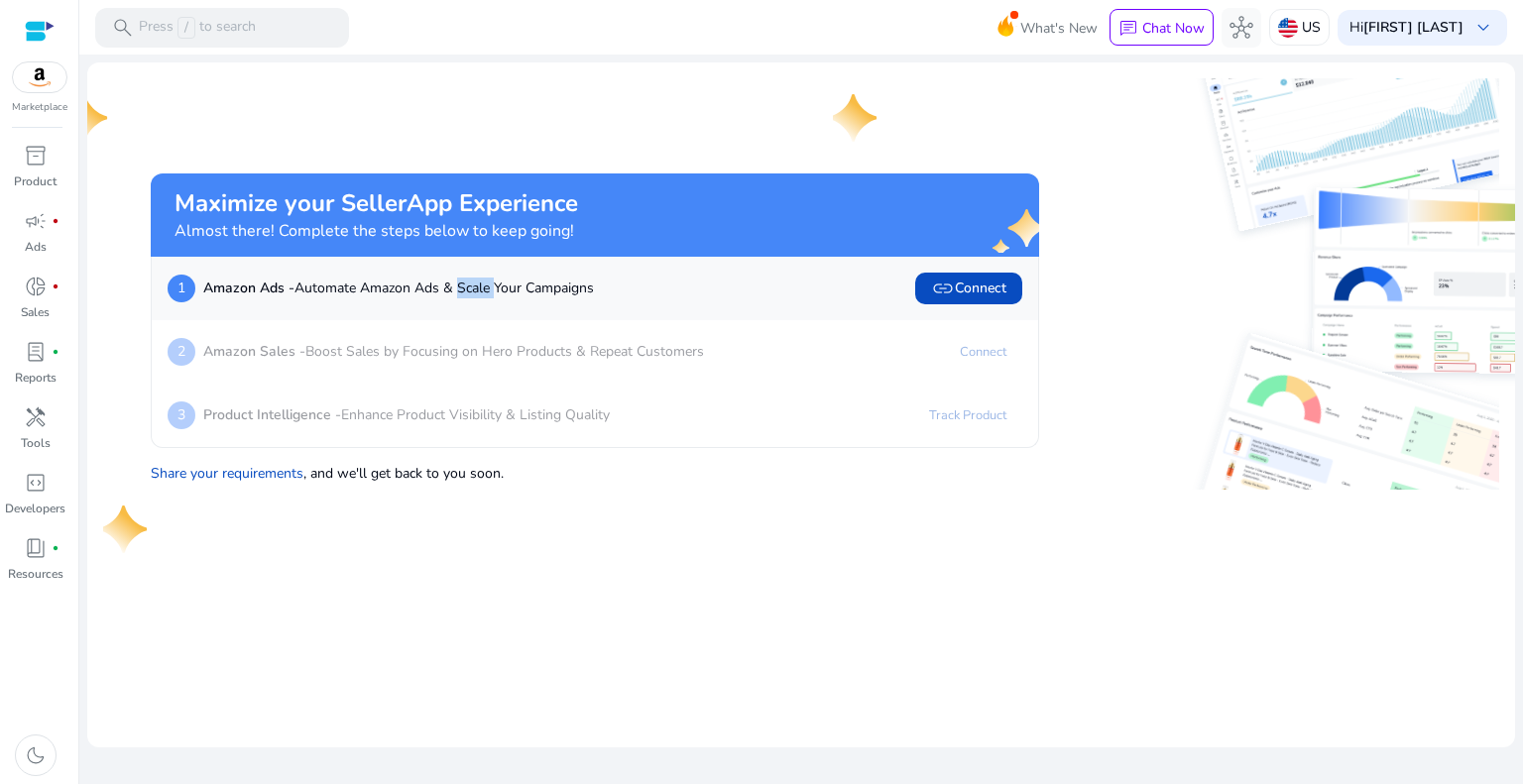 click on "Amazon Ads -  Automate Amazon Ads & Scale Your Campaigns" 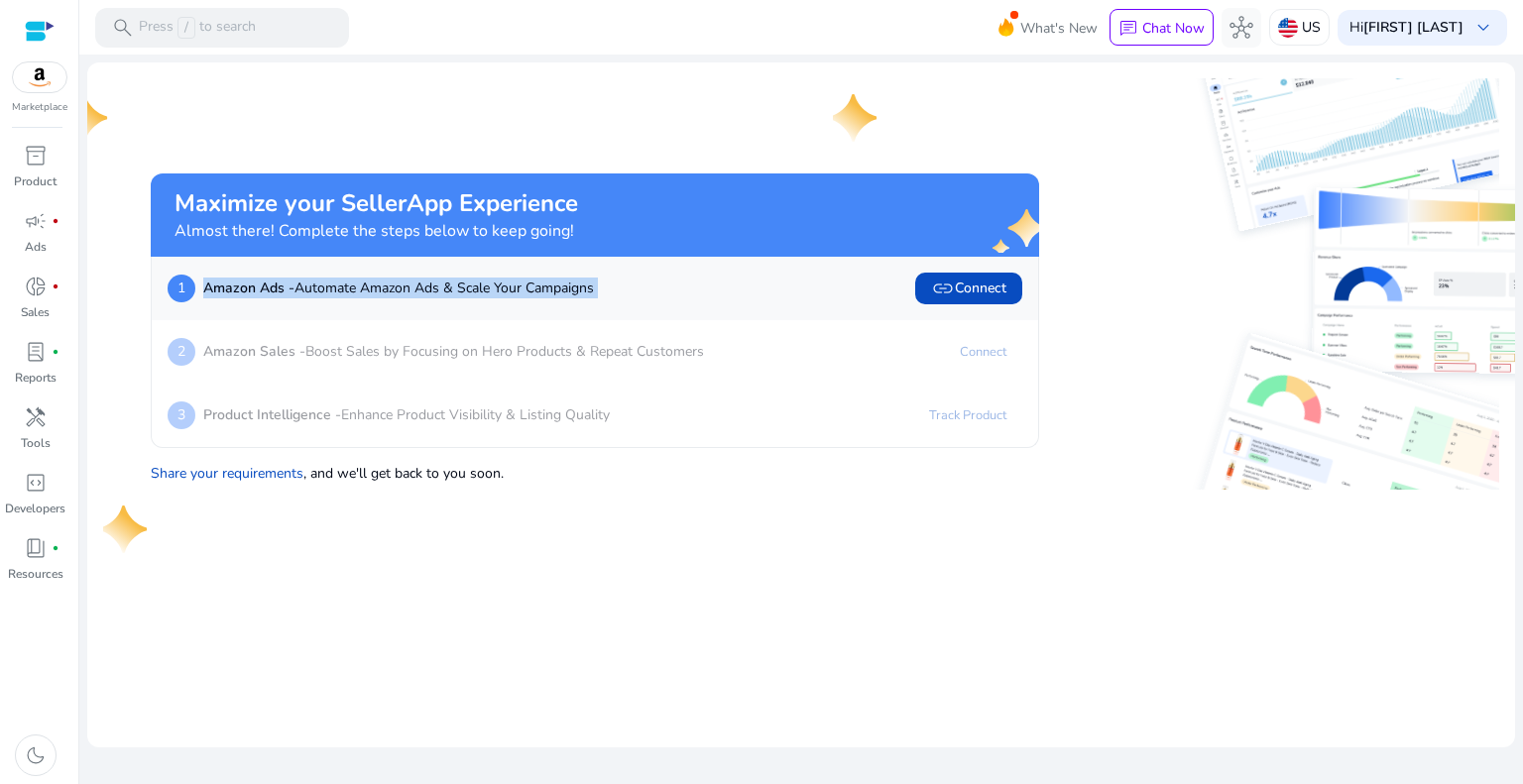 click on "Amazon Ads -  Automate Amazon Ads & Scale Your Campaigns" 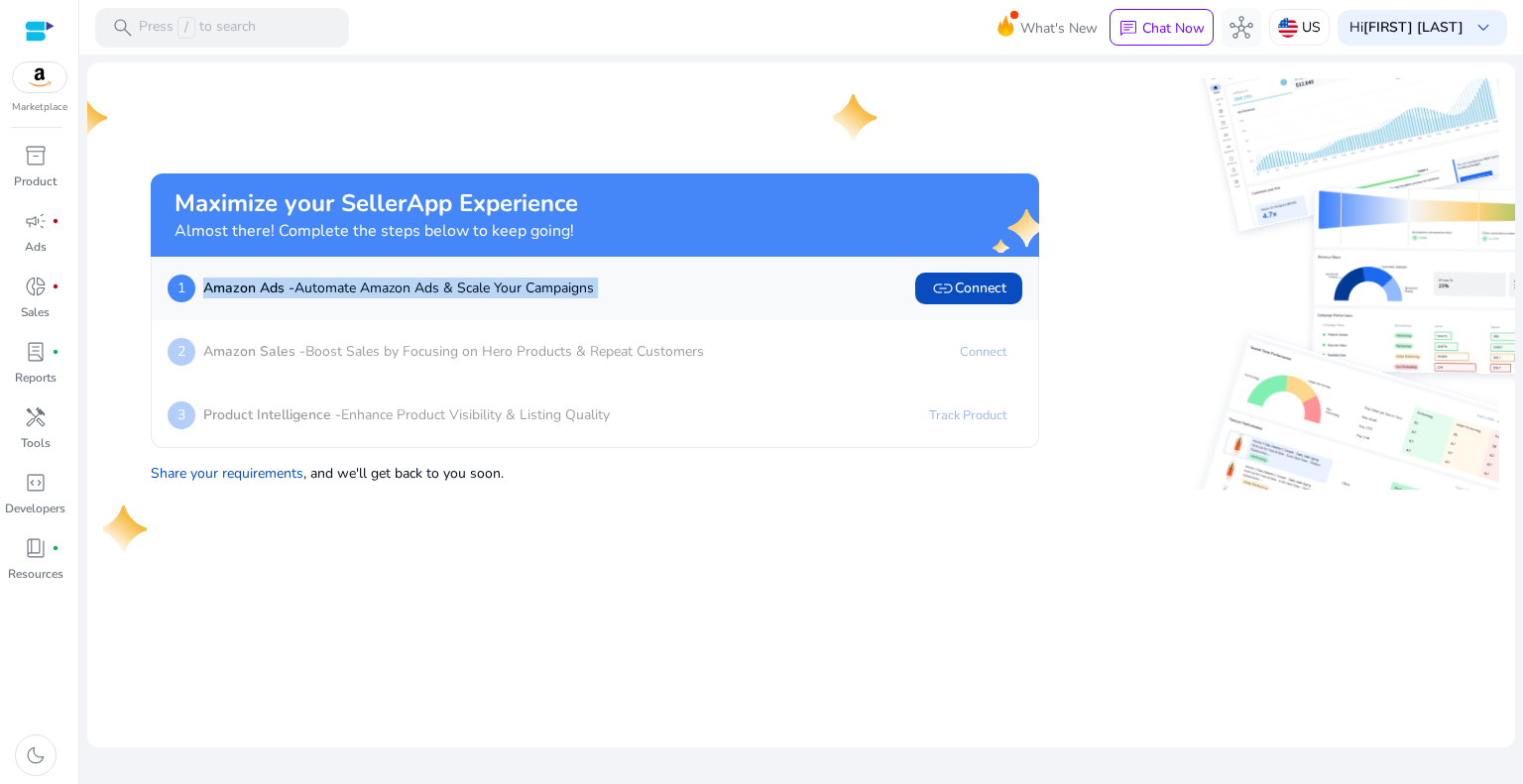 click on "Amazon Ads -  Automate Amazon Ads & Scale Your Campaigns" 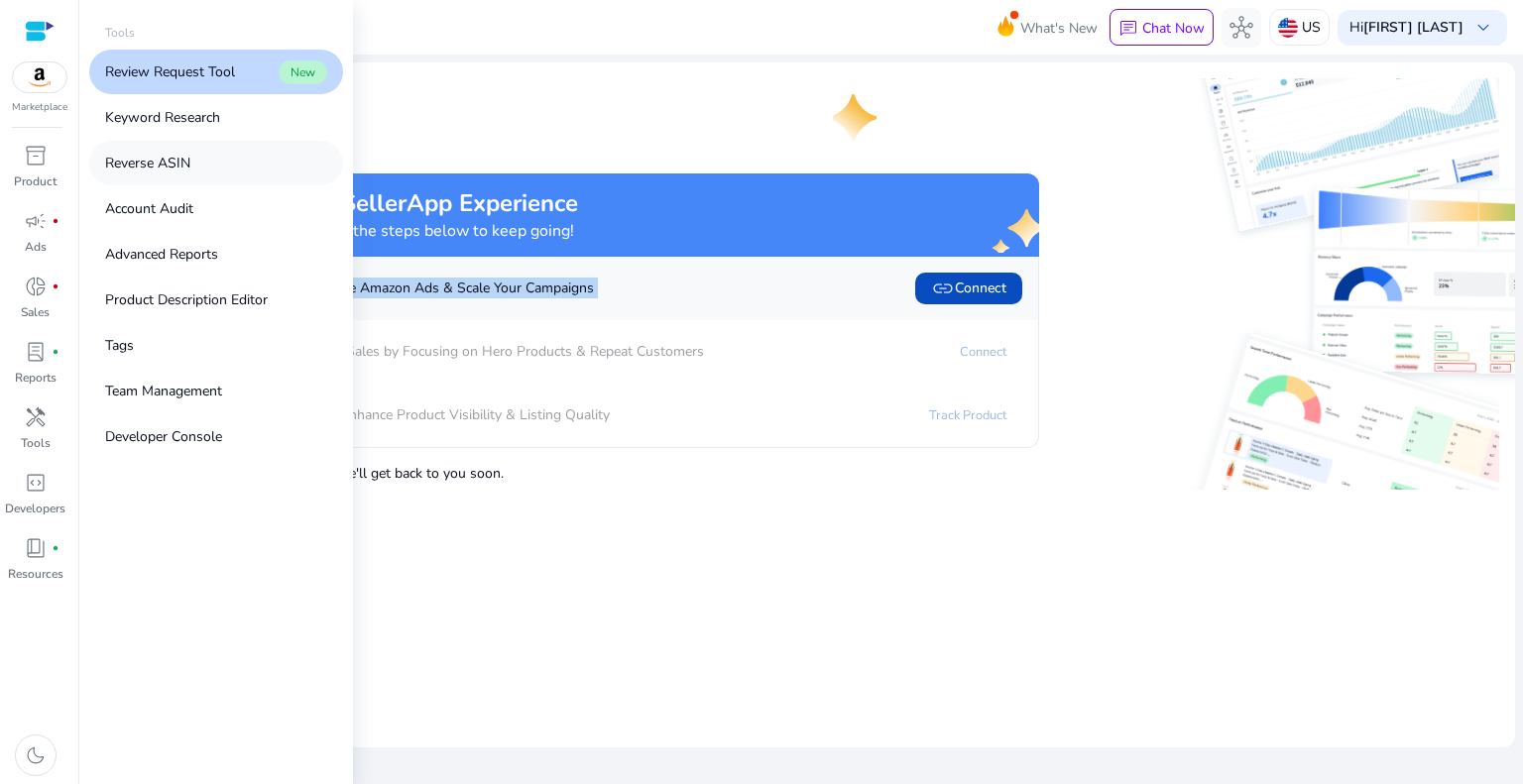 scroll, scrollTop: 0, scrollLeft: 0, axis: both 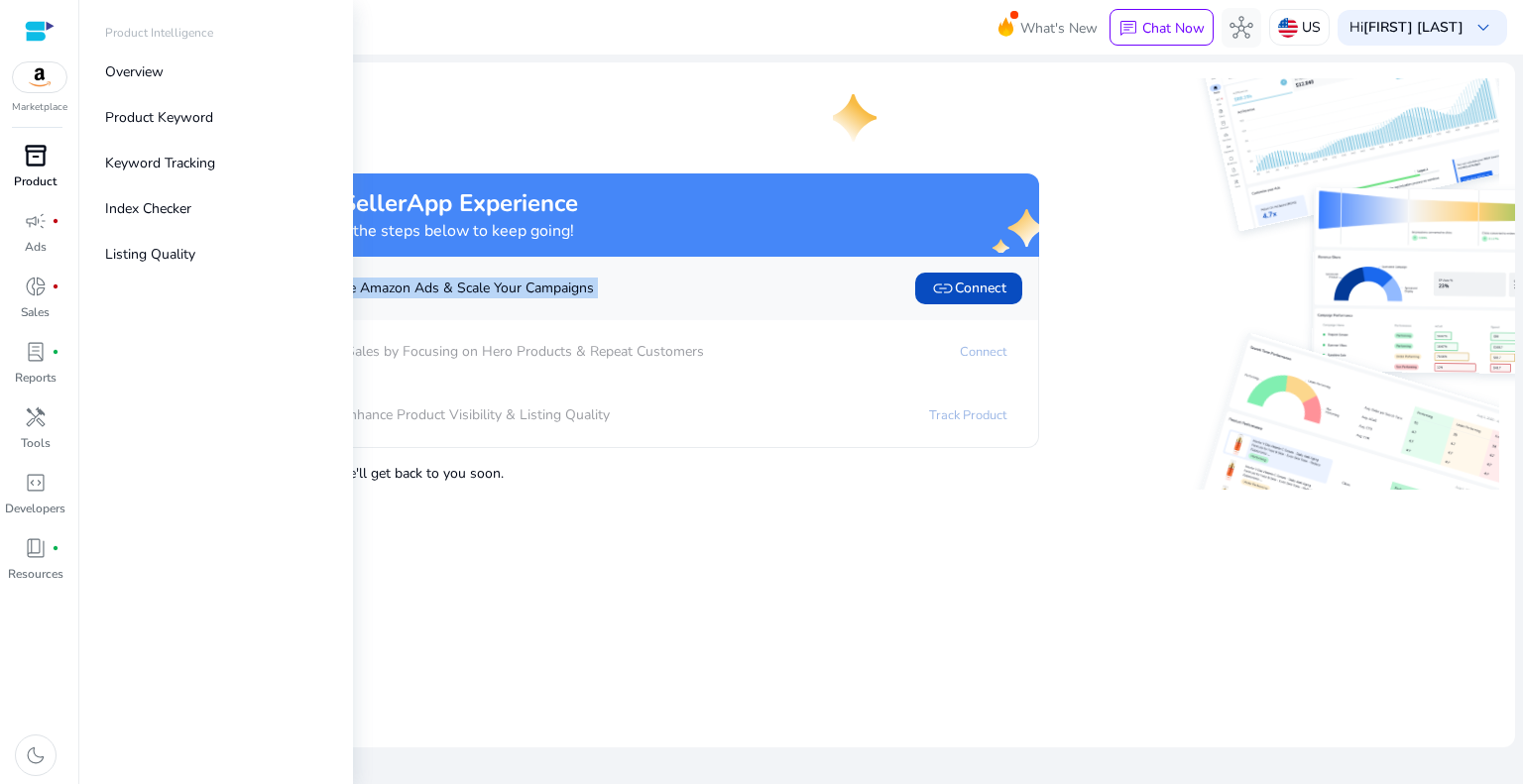 click on "inventory_2" at bounding box center (36, 156) 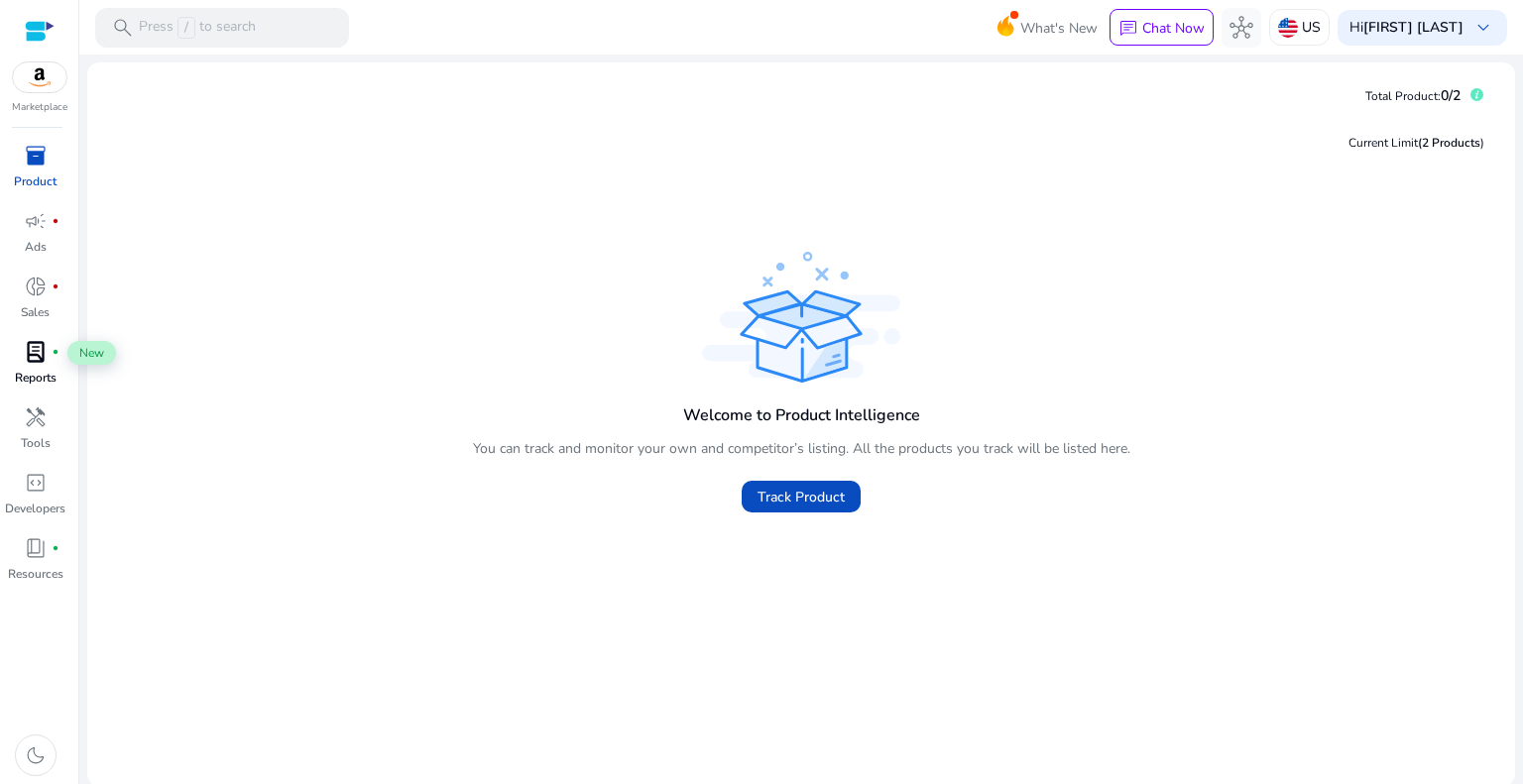 click on "lab_profile" at bounding box center [36, 352] 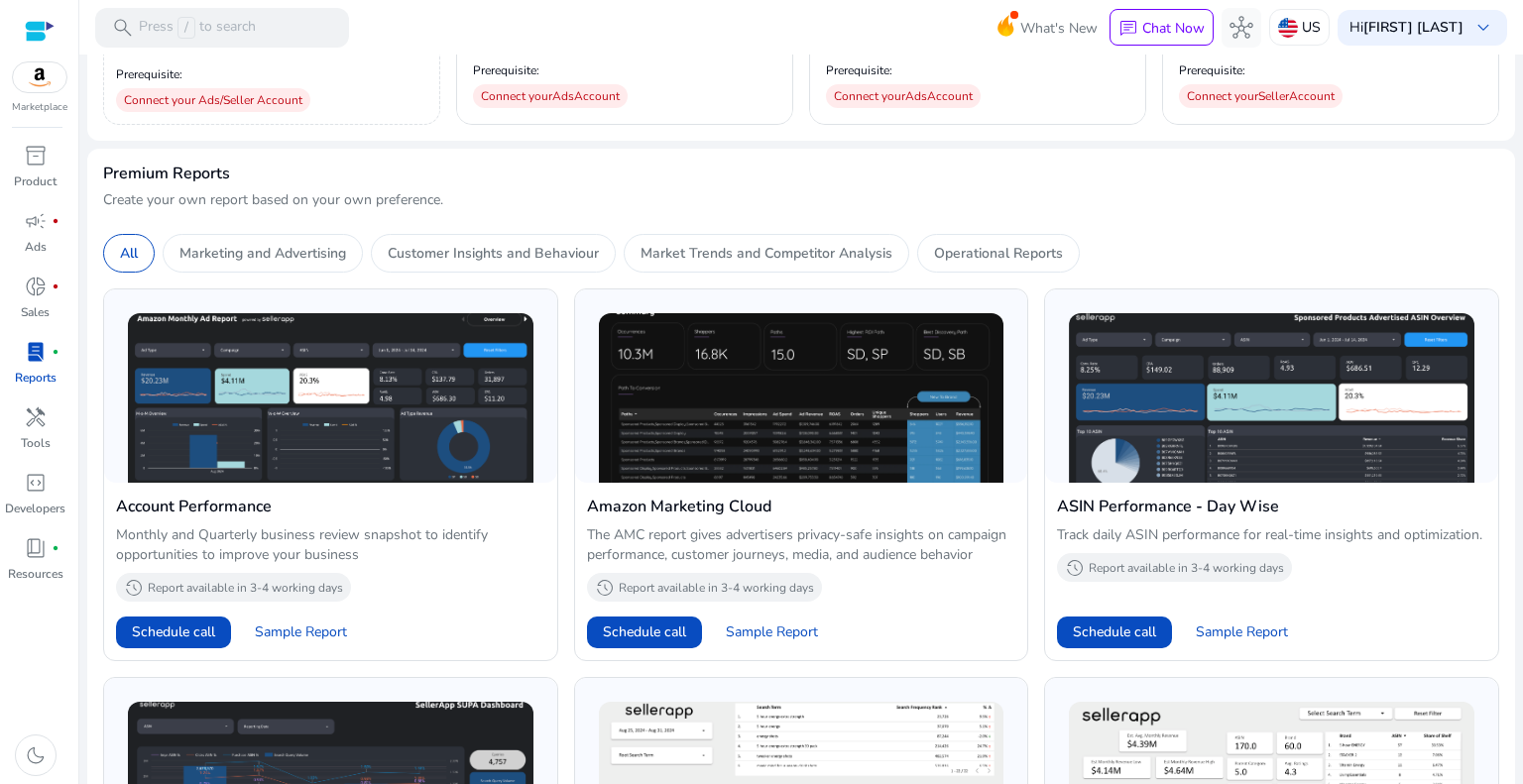 scroll, scrollTop: 500, scrollLeft: 0, axis: vertical 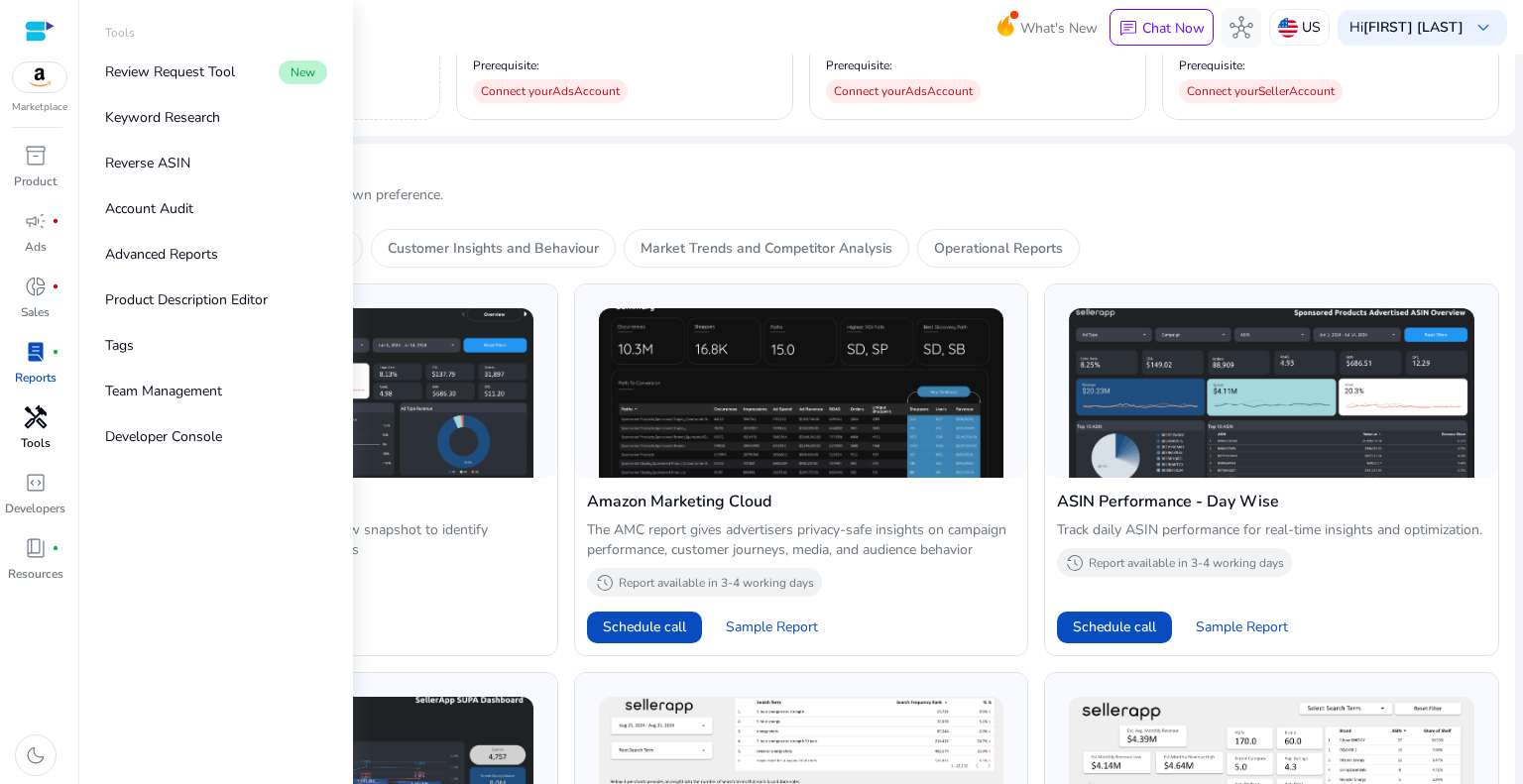 click on "Tools" at bounding box center (36, 443) 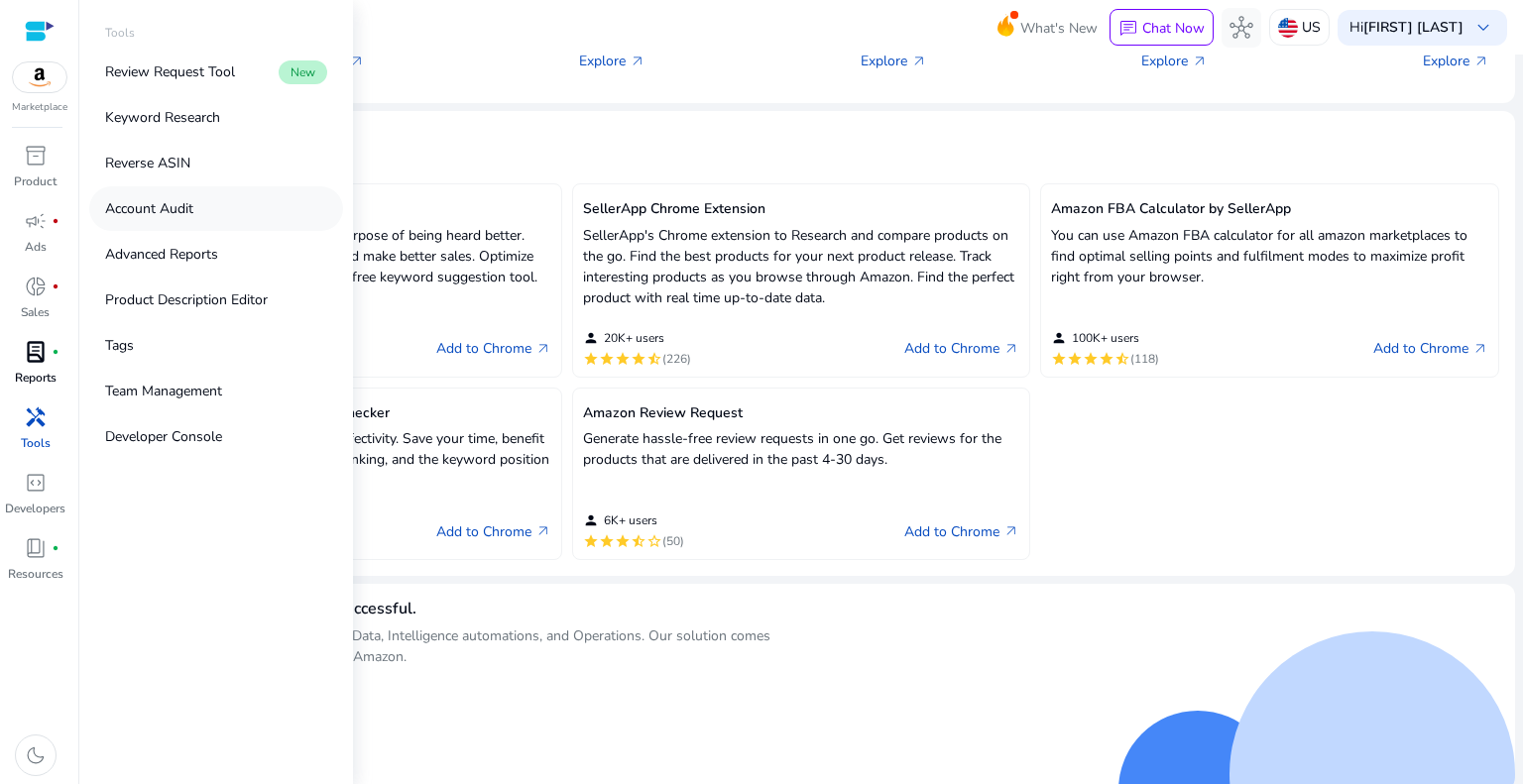 scroll, scrollTop: 0, scrollLeft: 0, axis: both 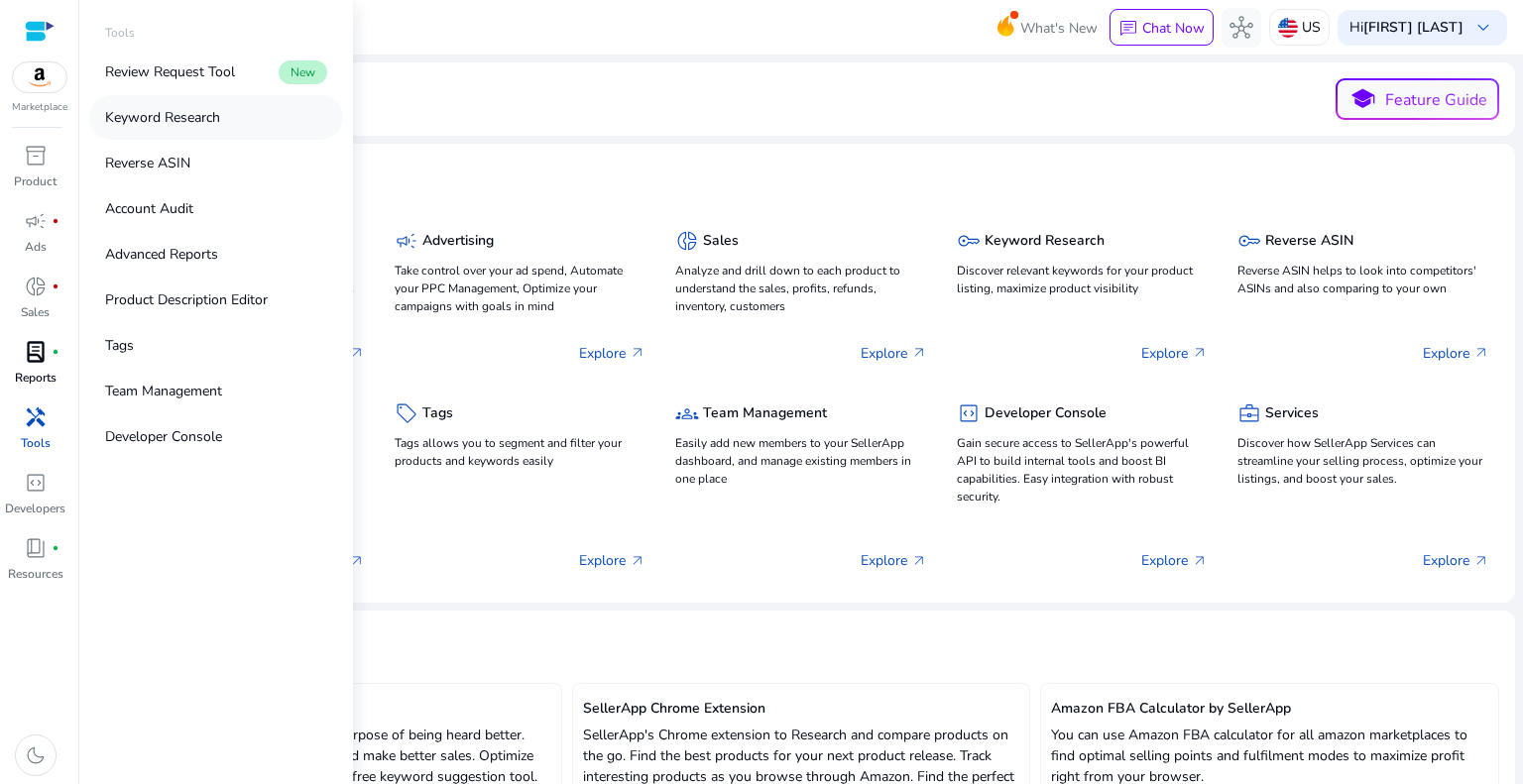 click on "Keyword Research" at bounding box center [163, 117] 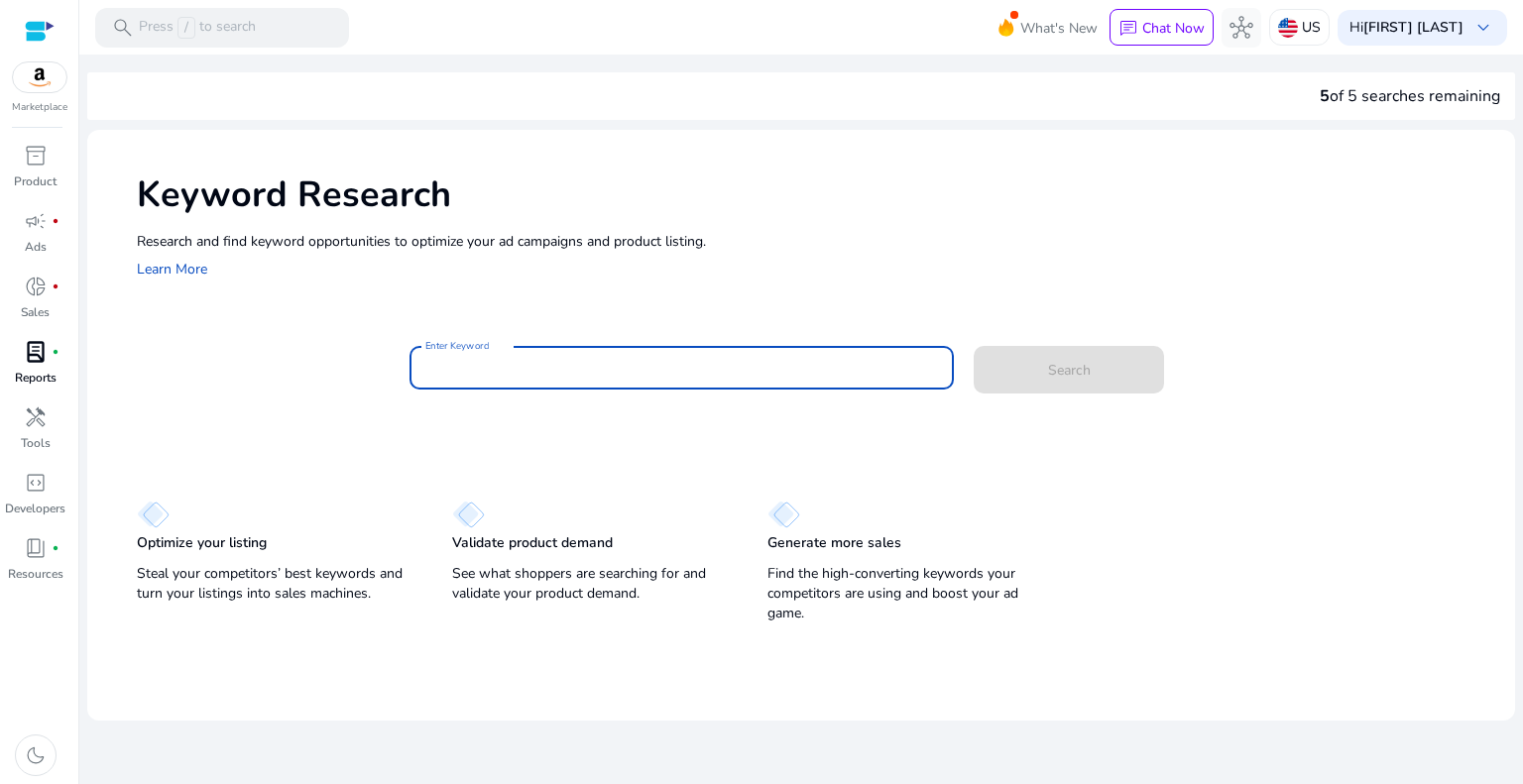 click on "Enter Keyword" at bounding box center [682, 368] 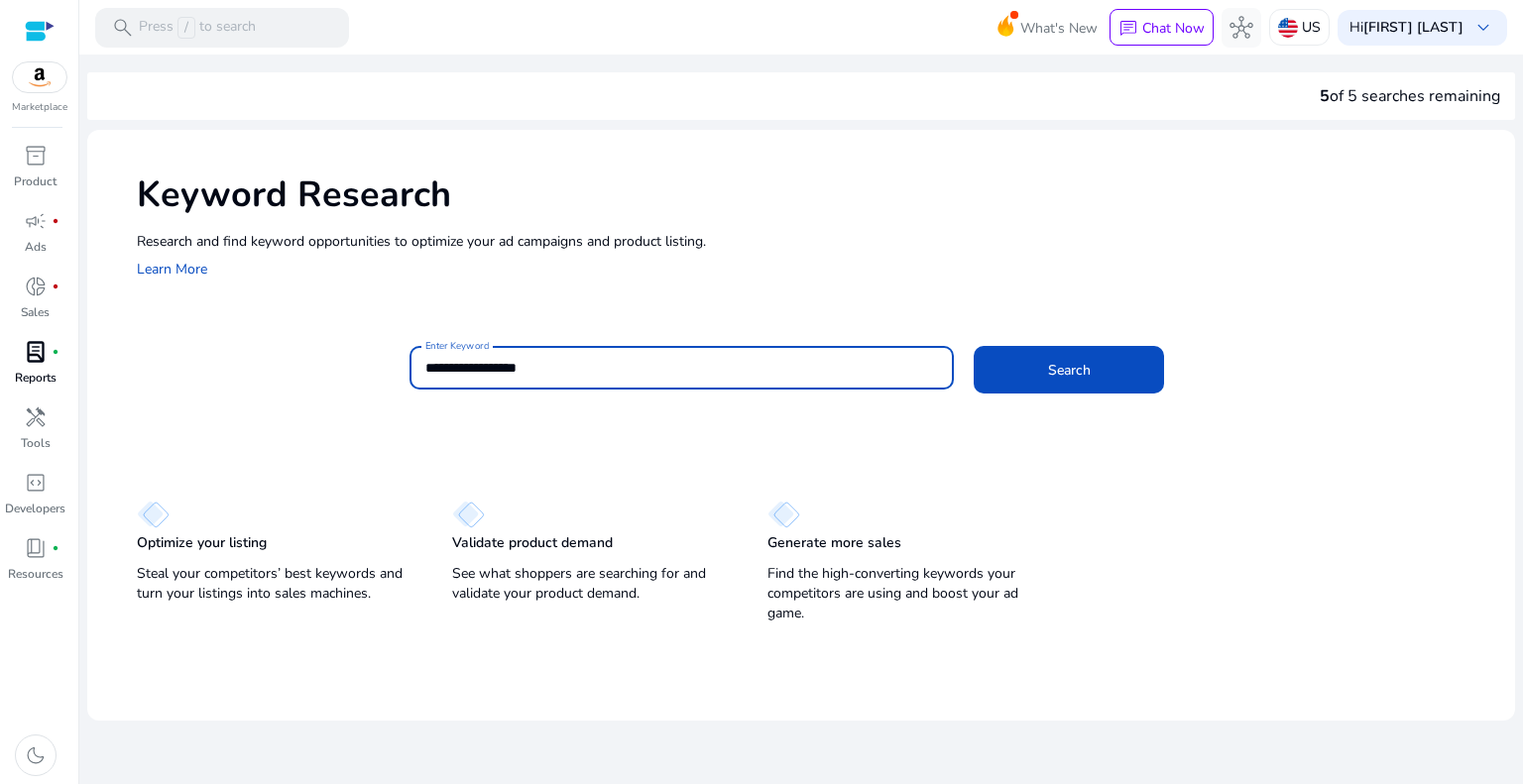 type on "**********" 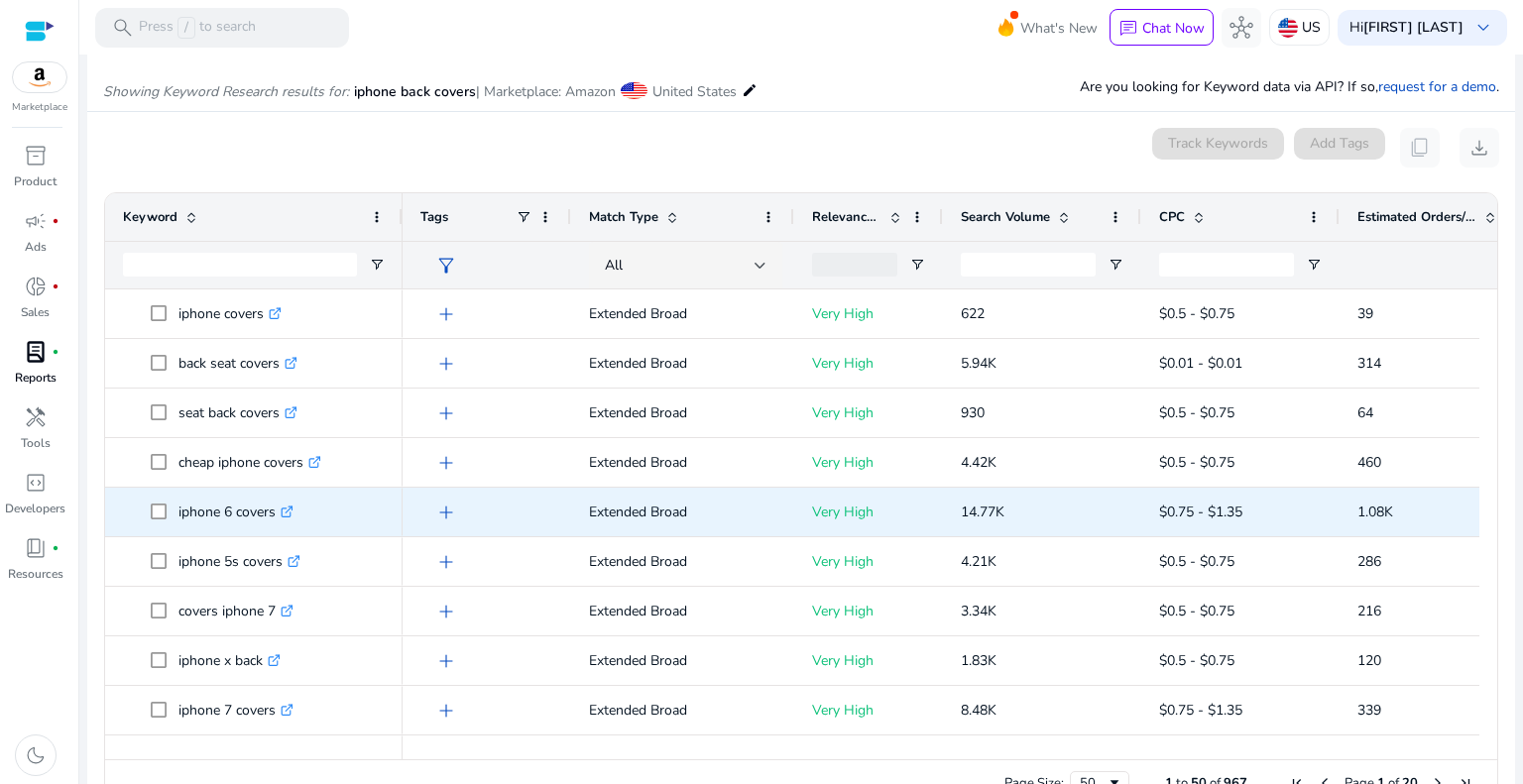 scroll, scrollTop: 236, scrollLeft: 0, axis: vertical 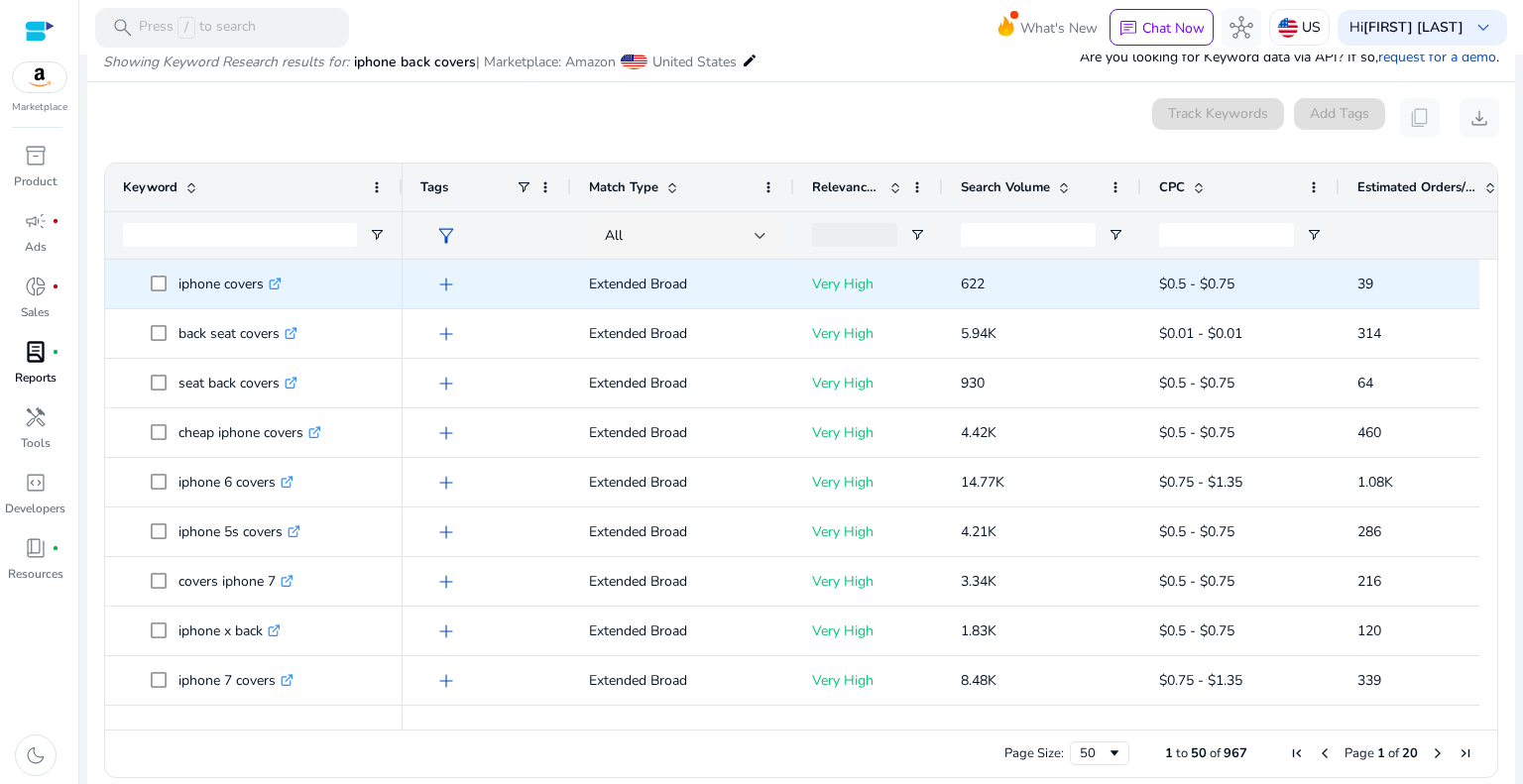 click on "$0.5 - $0.75" at bounding box center (1197, 283) 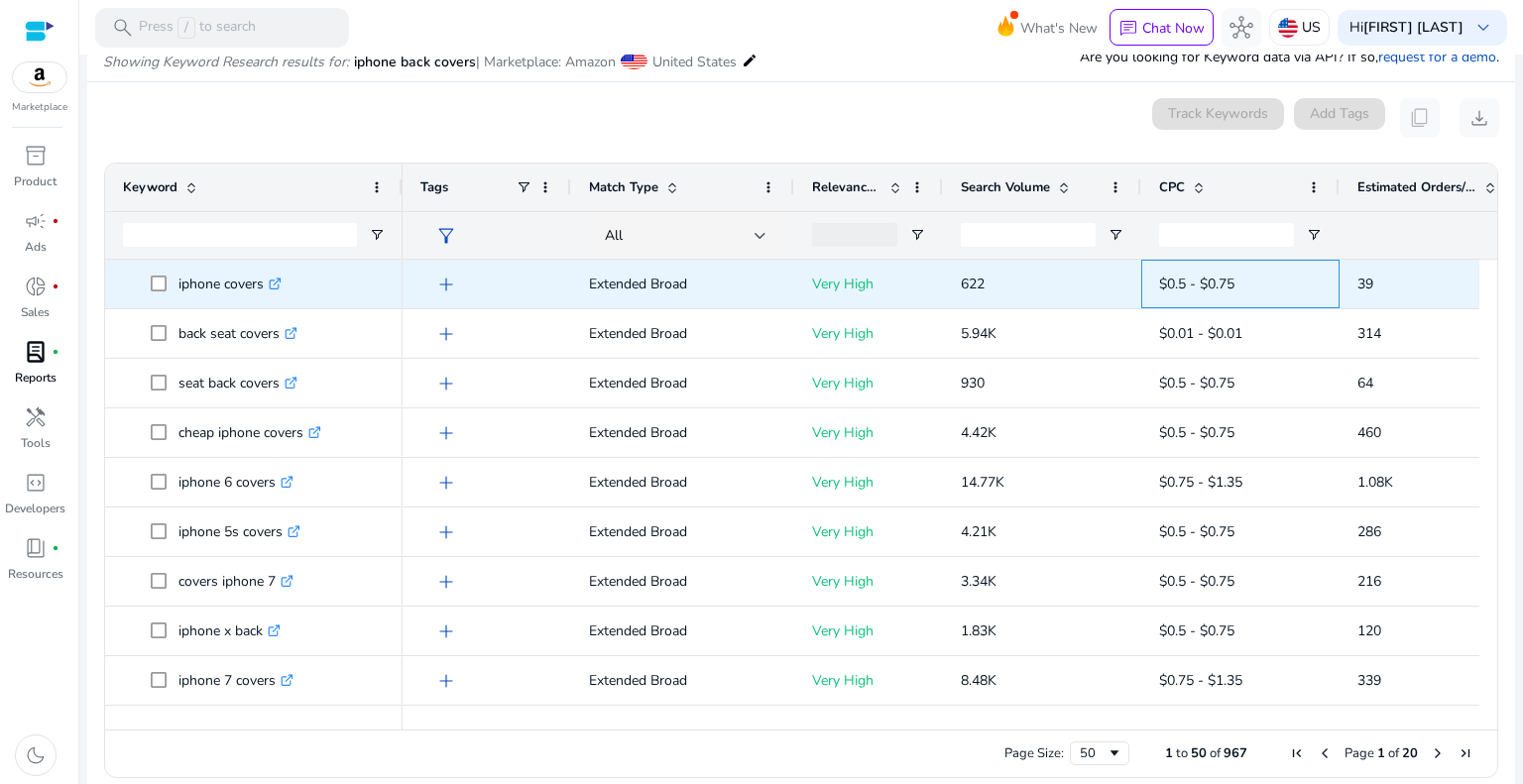 click on "$0.5 - $0.75" at bounding box center (1197, 283) 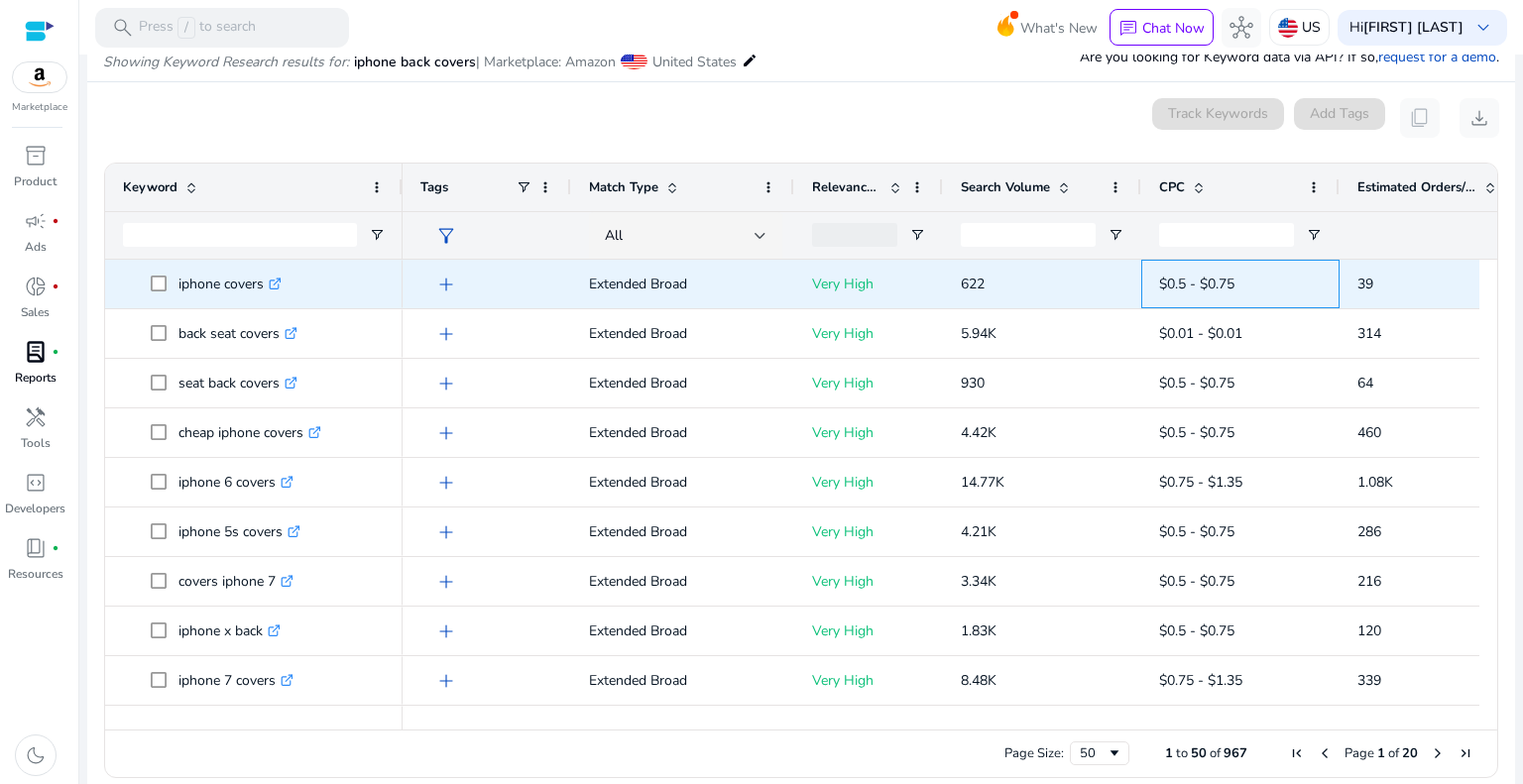 click on "$0.5 - $0.75" at bounding box center (1197, 283) 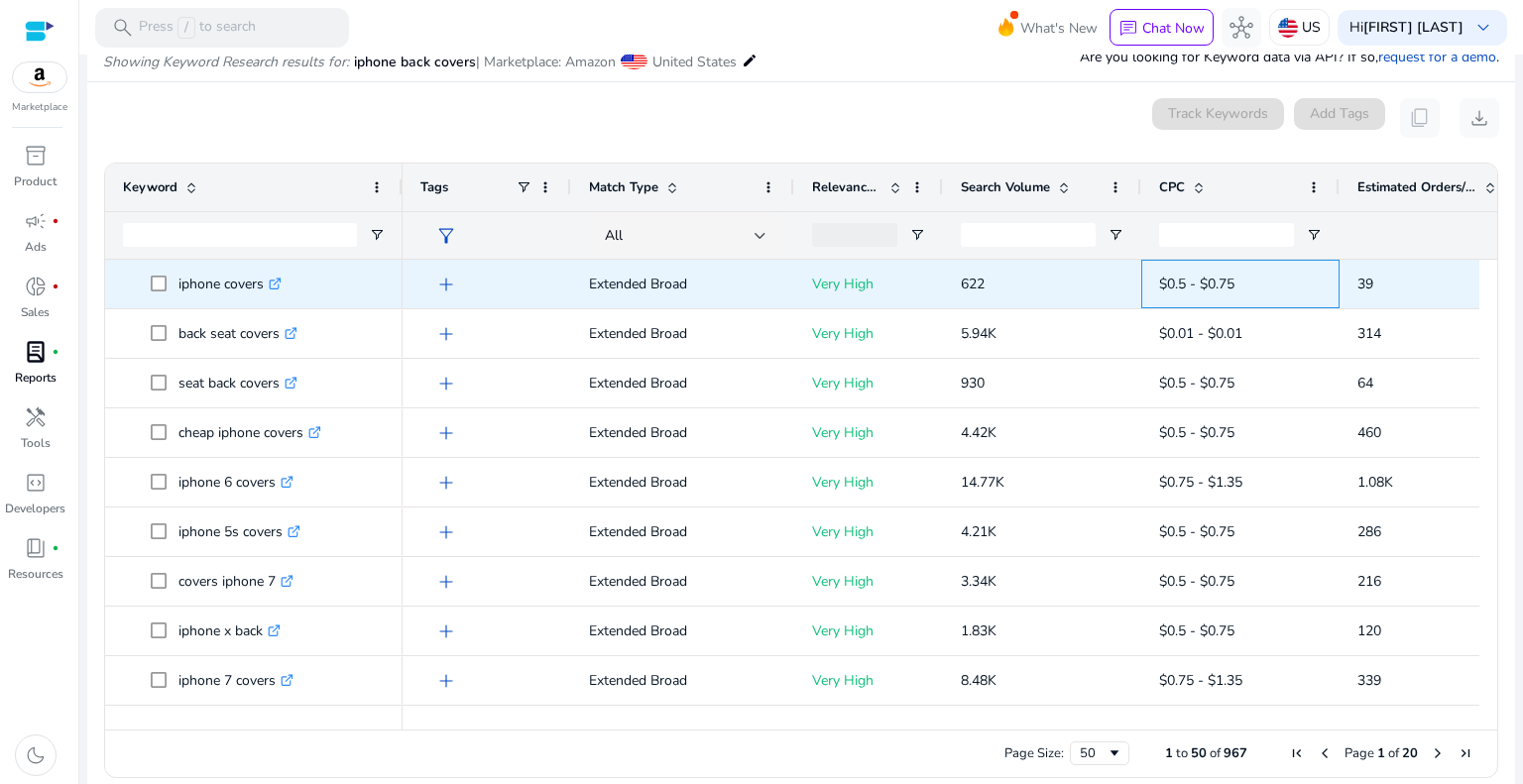 scroll, scrollTop: 0, scrollLeft: 83, axis: horizontal 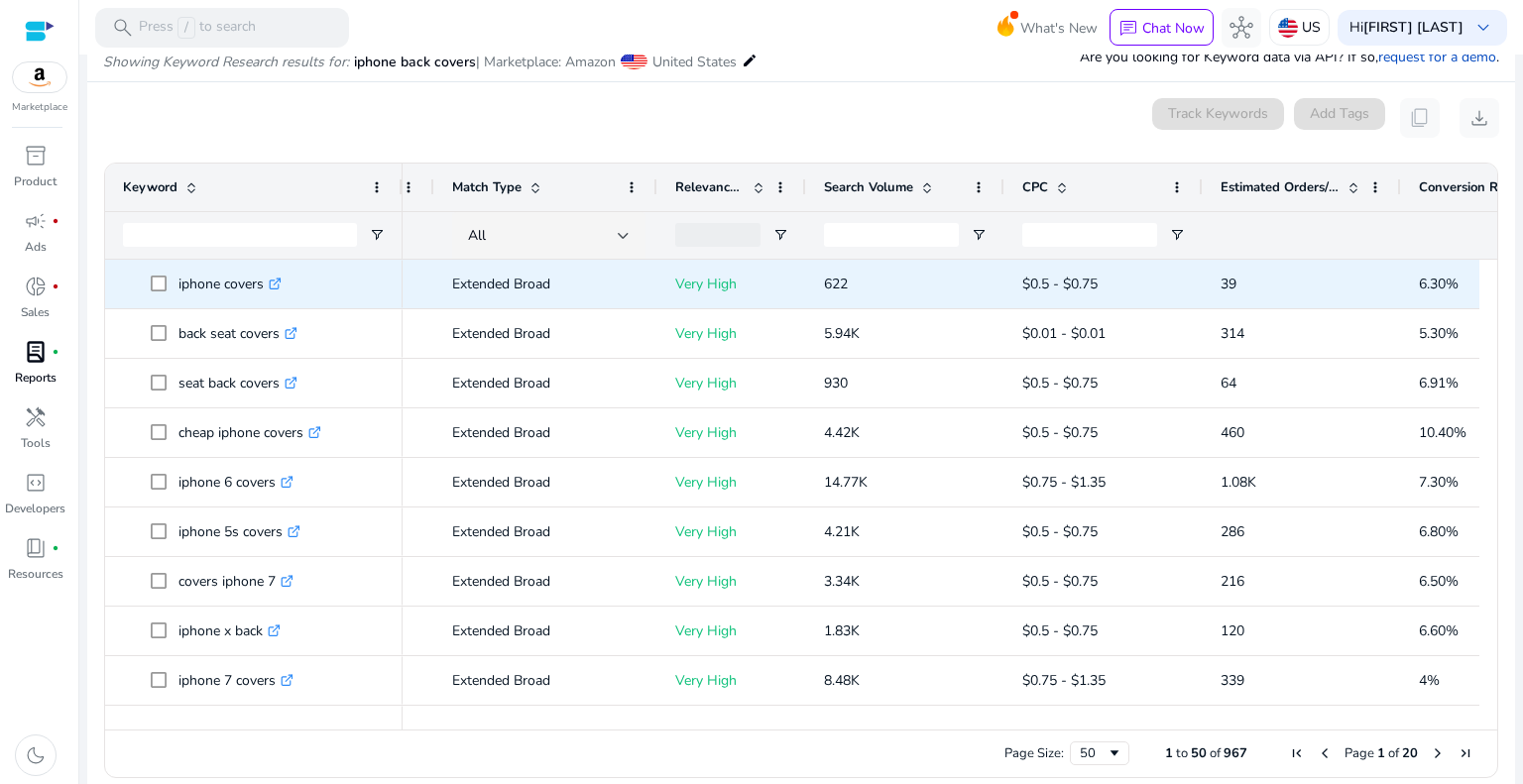 click on "39" at bounding box center (1229, 283) 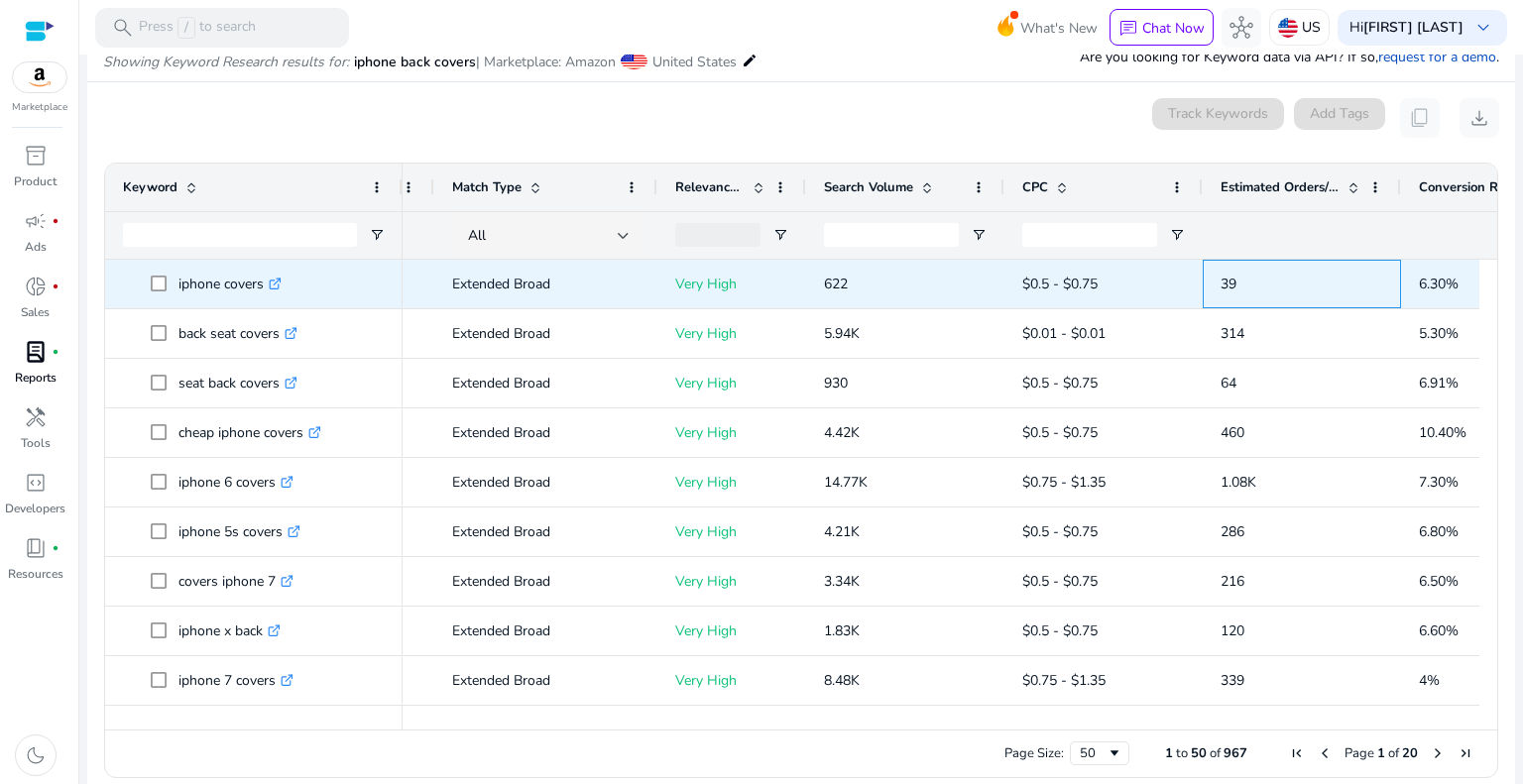 click on "39" at bounding box center (1229, 283) 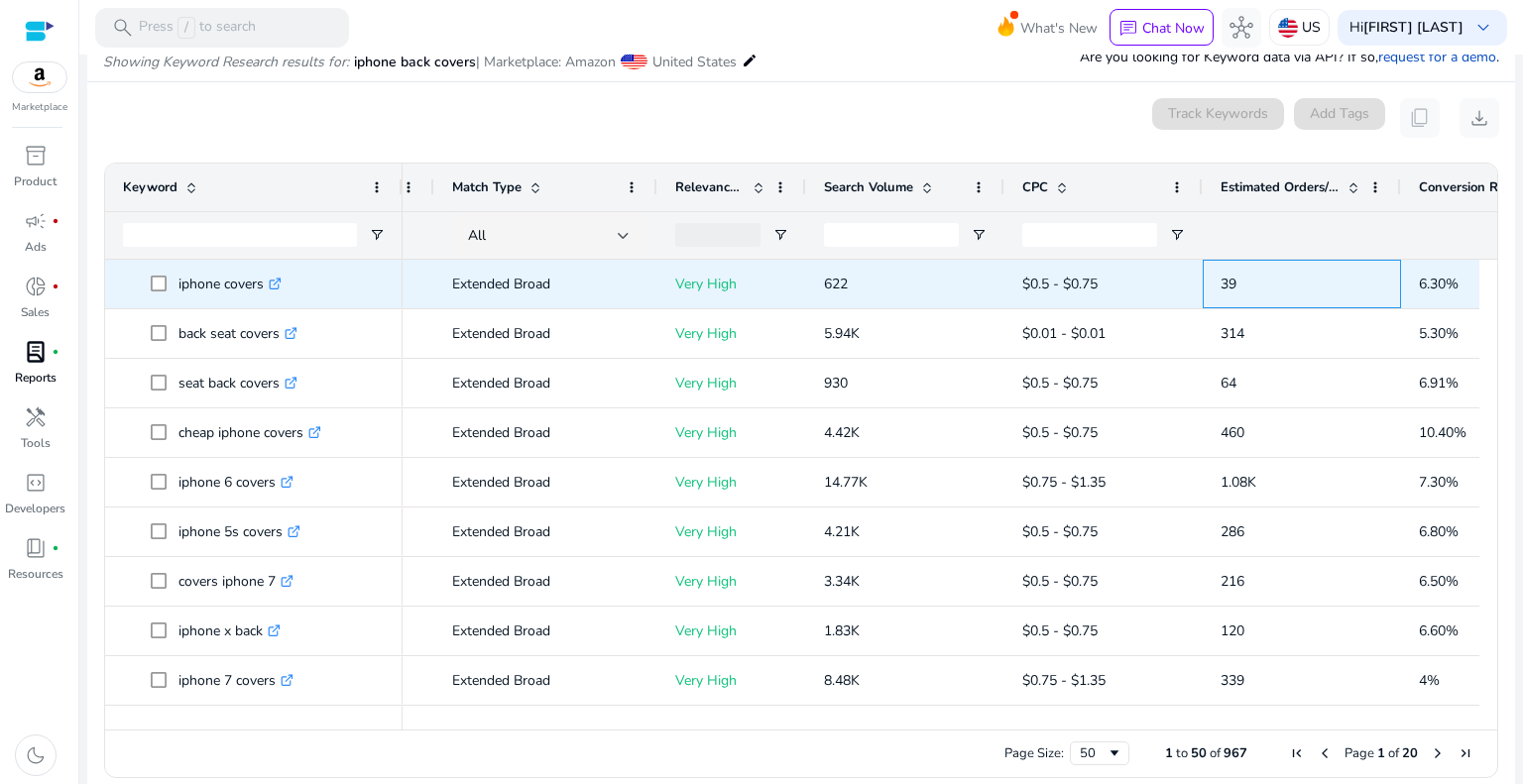 scroll, scrollTop: 0, scrollLeft: 254, axis: horizontal 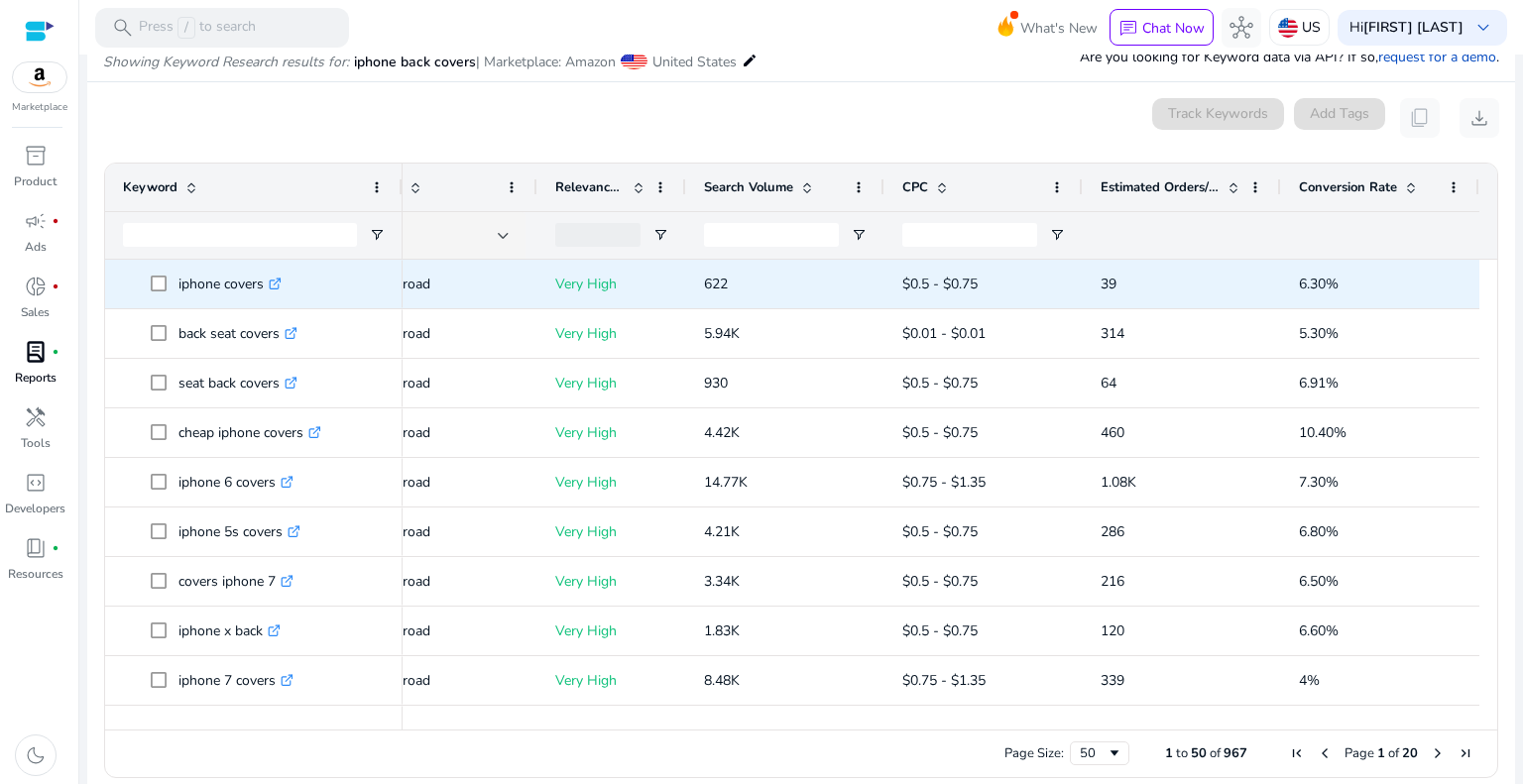 click on "6.30%" at bounding box center [1319, 283] 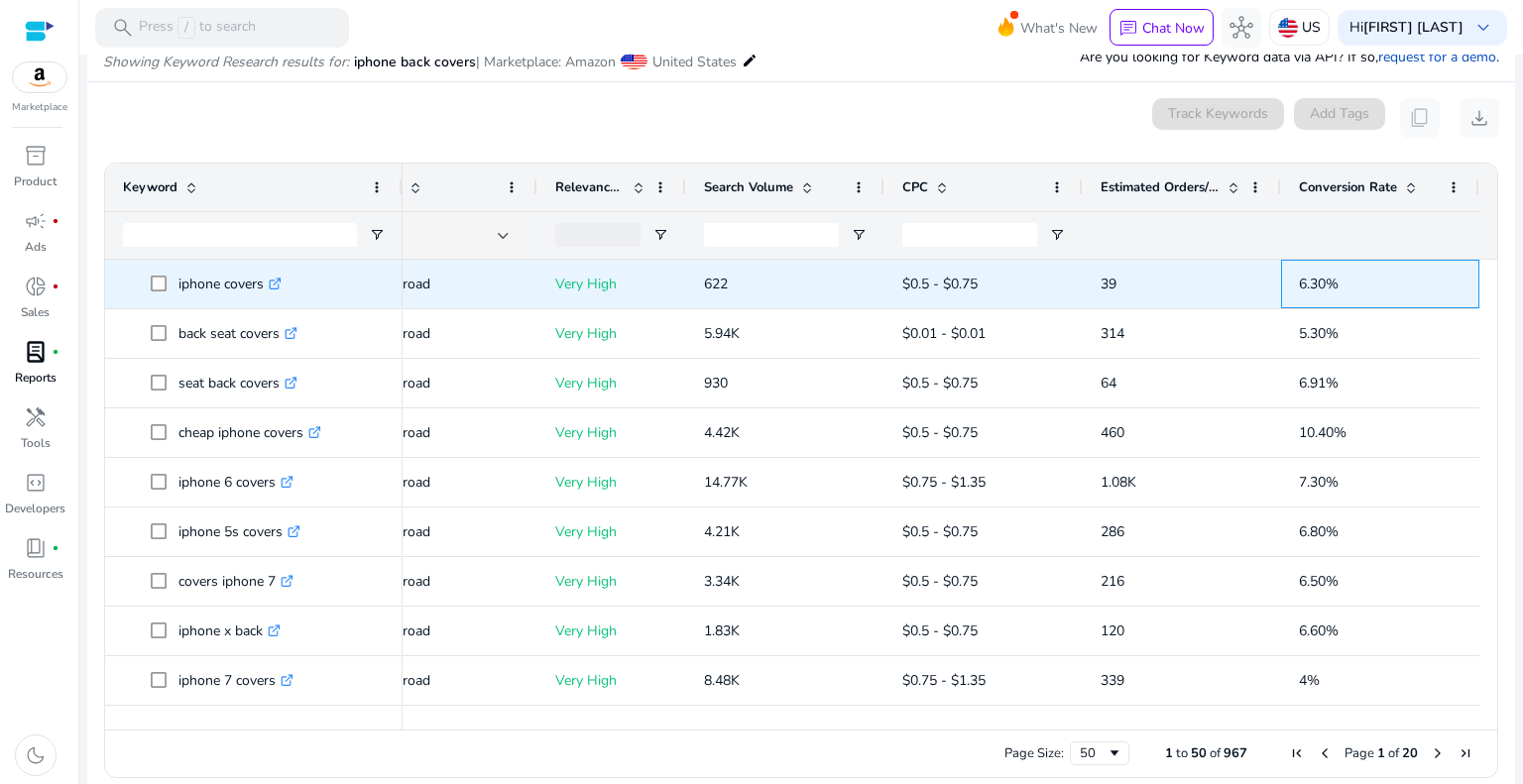click on "6.30%" at bounding box center [1319, 283] 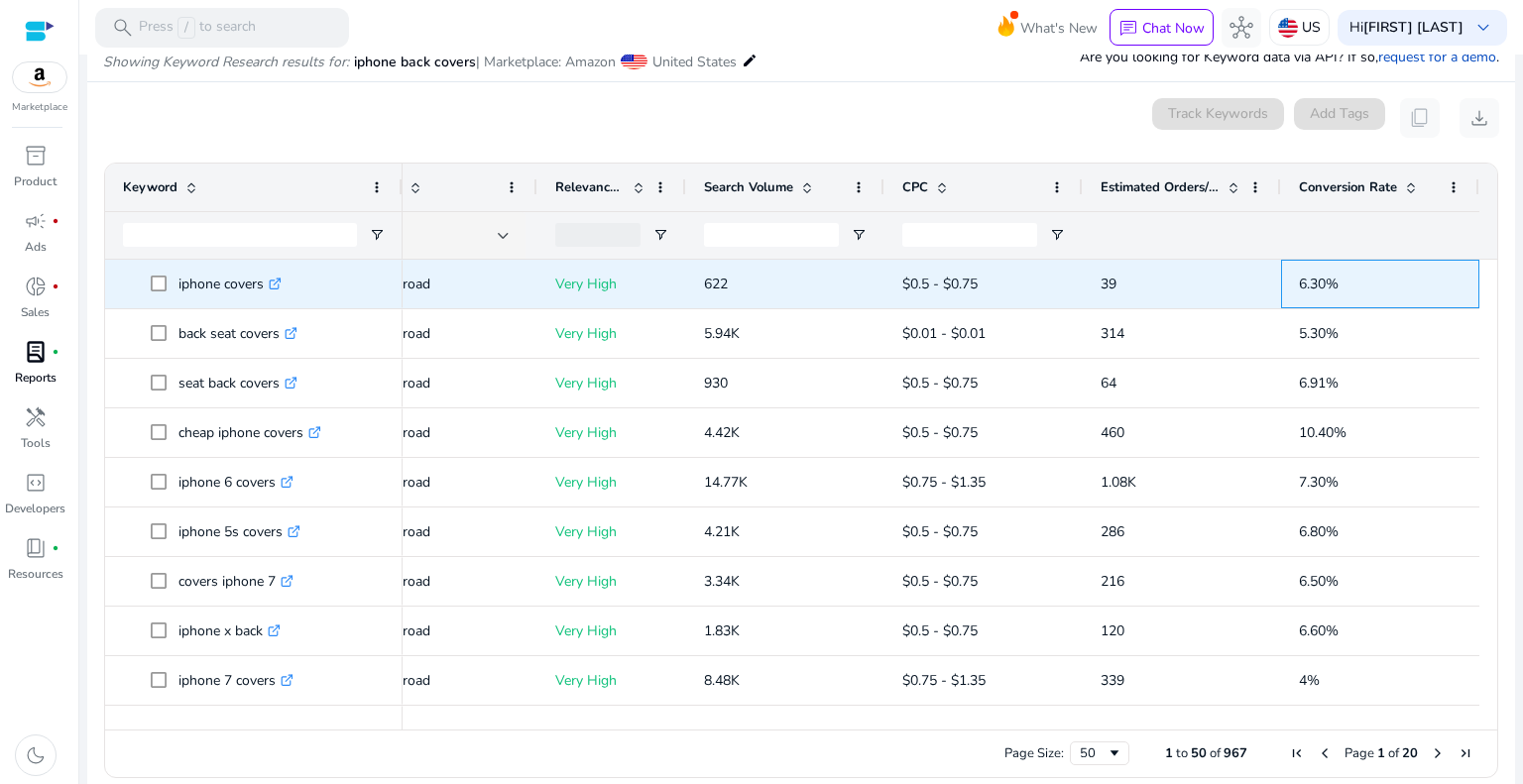 click on "6.30%" at bounding box center (1319, 283) 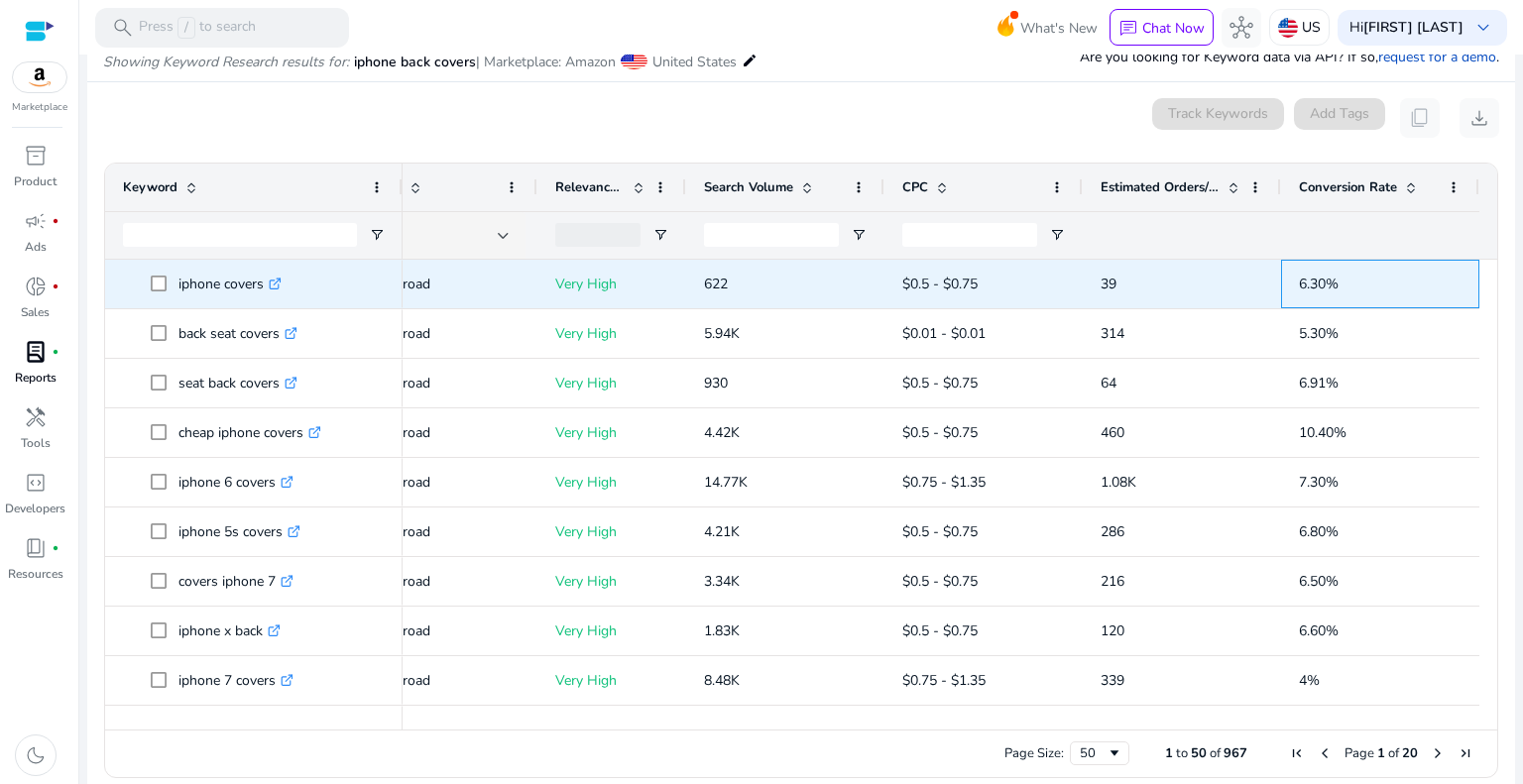 click on "6.30%" at bounding box center (1319, 283) 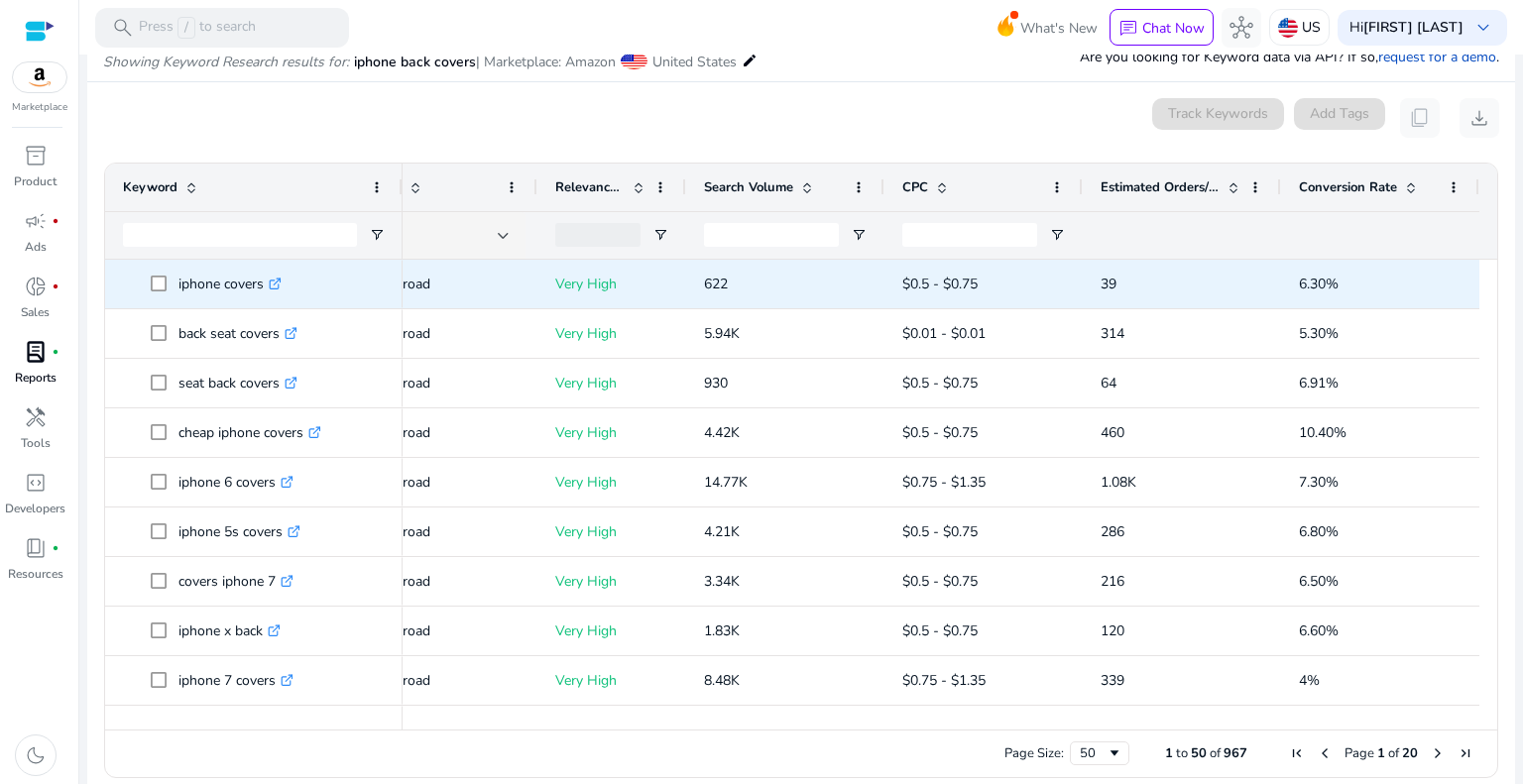 click on "$0.5 - $0.75" at bounding box center (940, 283) 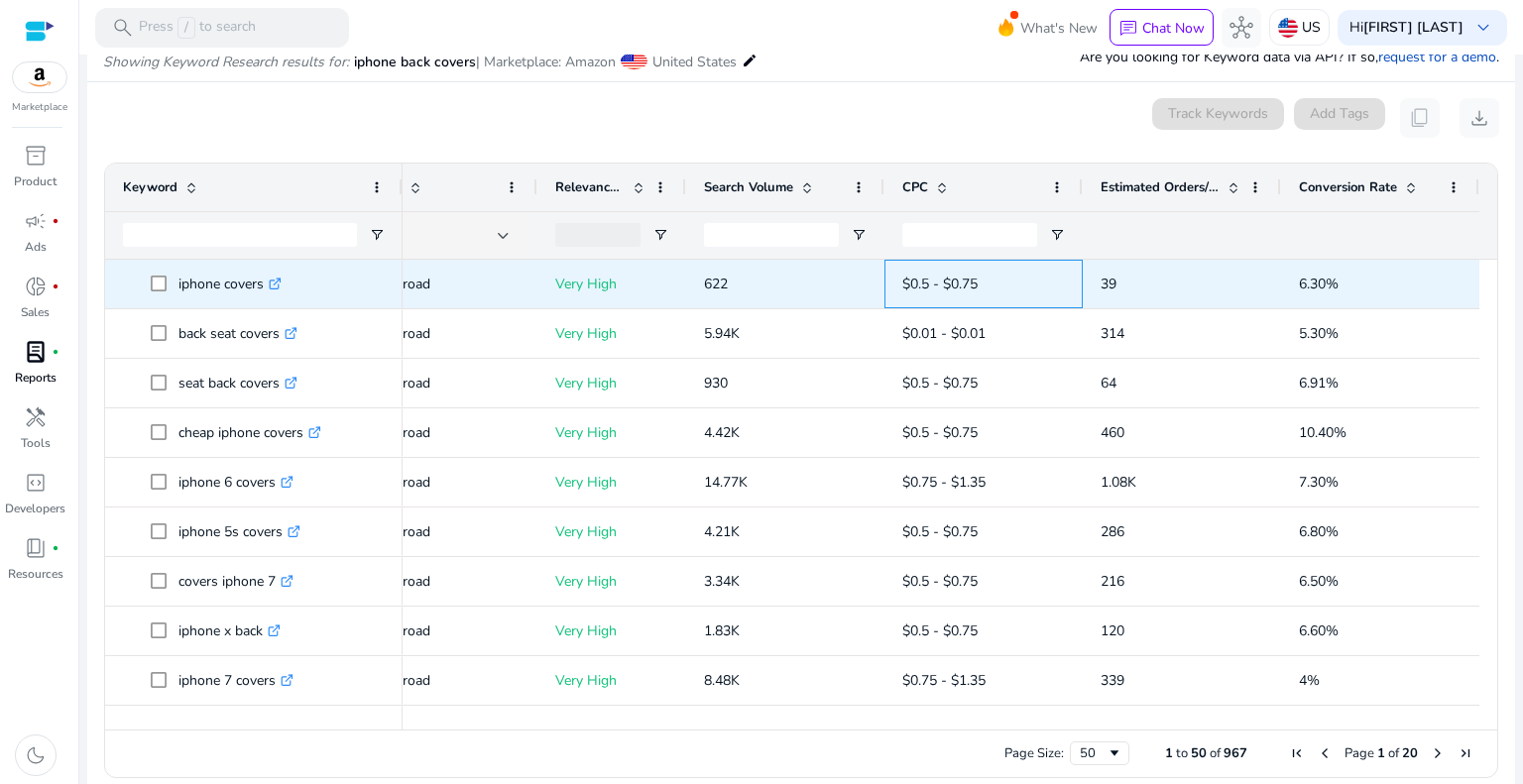 click on "$0.5 - $0.75" at bounding box center [940, 283] 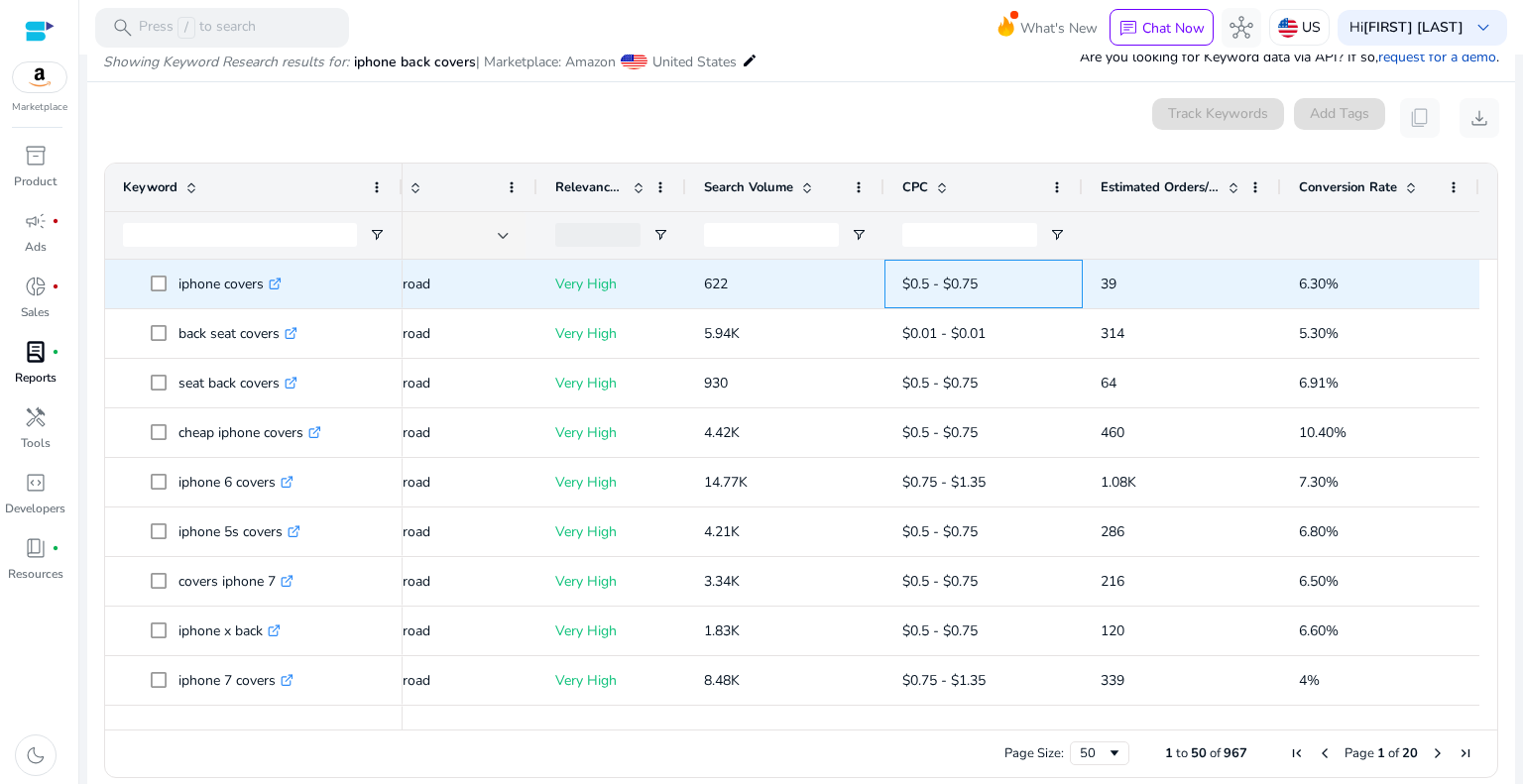 click on "$0.5 - $0.75" at bounding box center [940, 283] 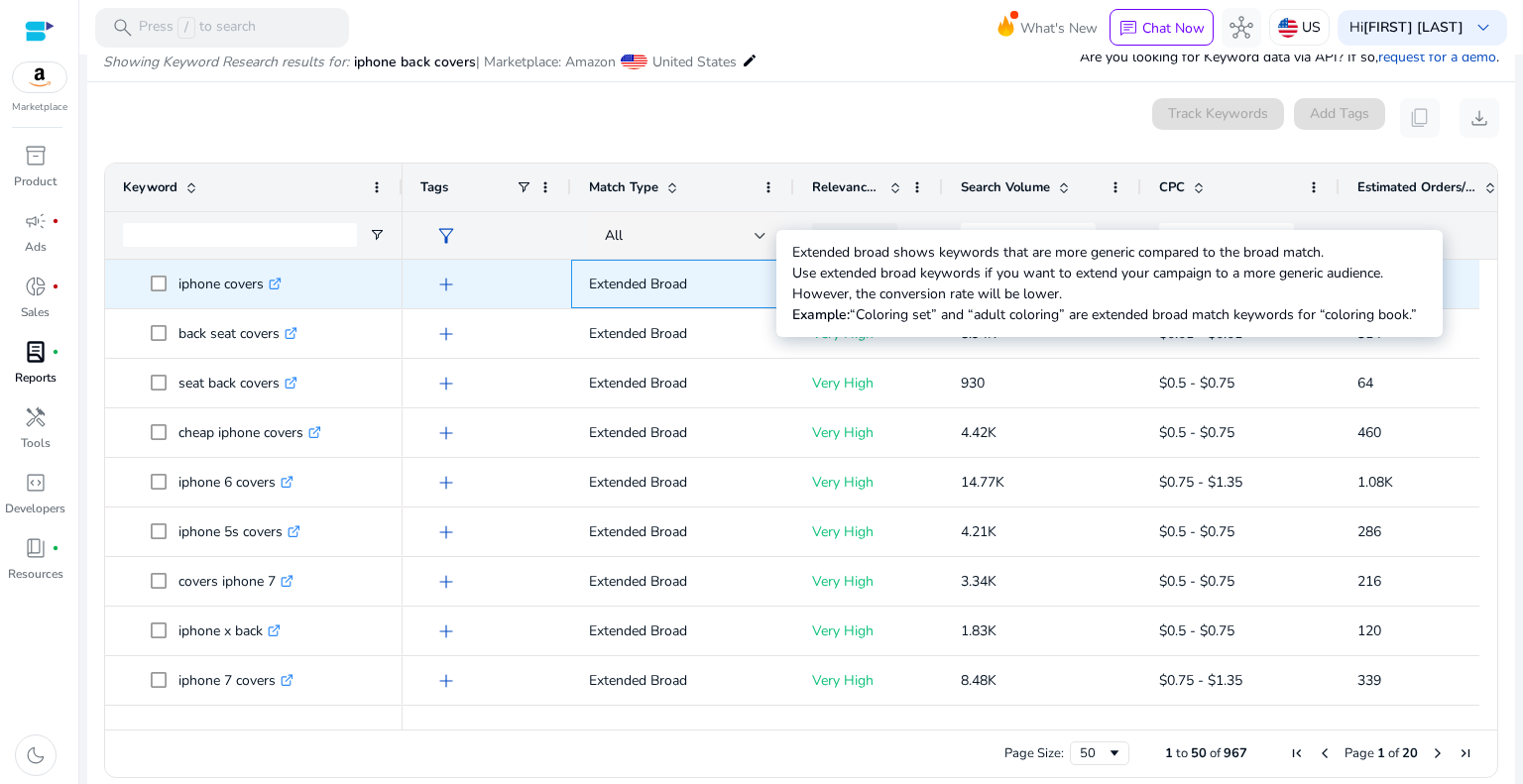 click on "Extended Broad" at bounding box center (682, 283) 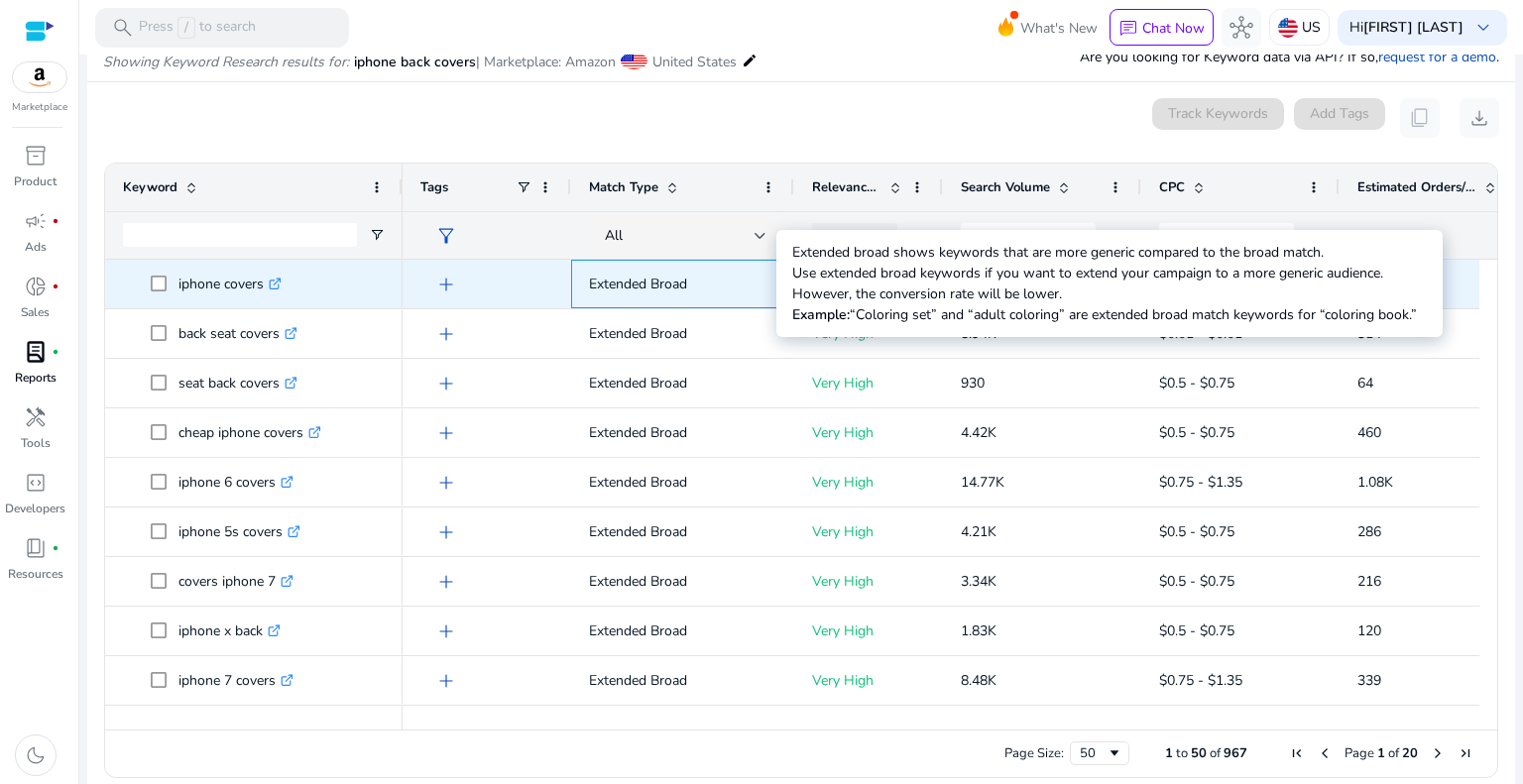 click on "Extended Broad" at bounding box center (682, 283) 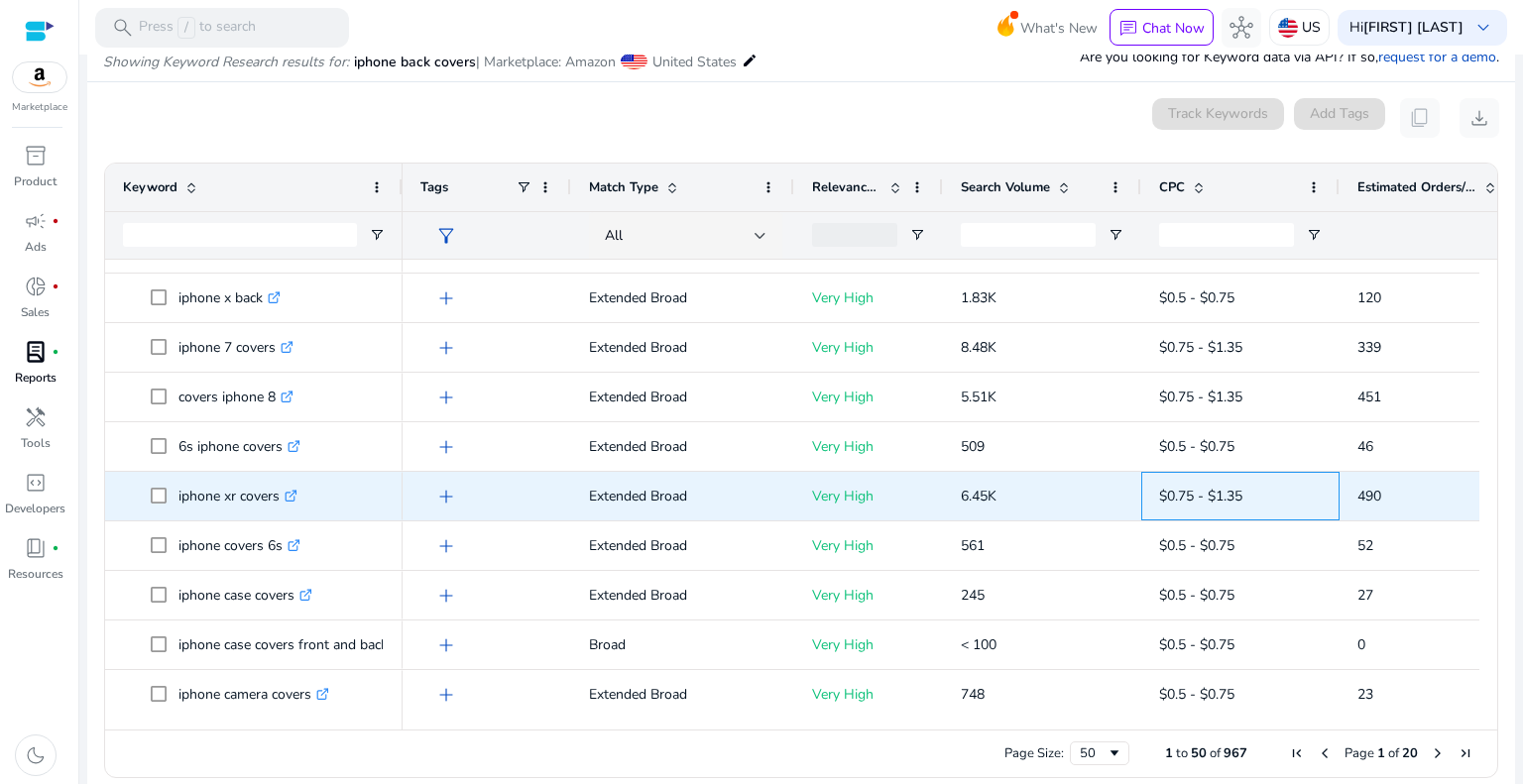 click on "$0.75 - $1.35" at bounding box center (1240, 496) 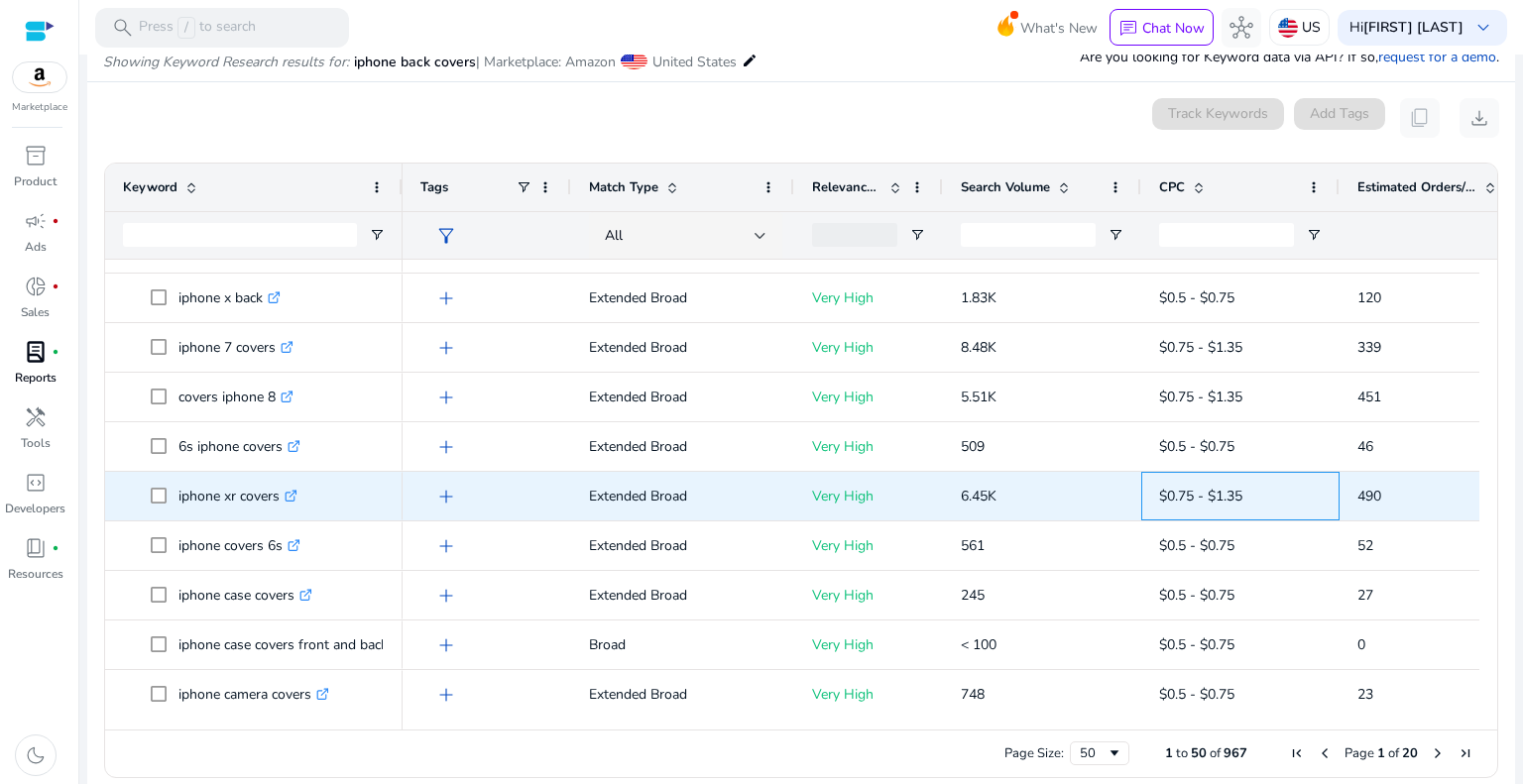 click on "$0.75 - $1.35" at bounding box center [1201, 496] 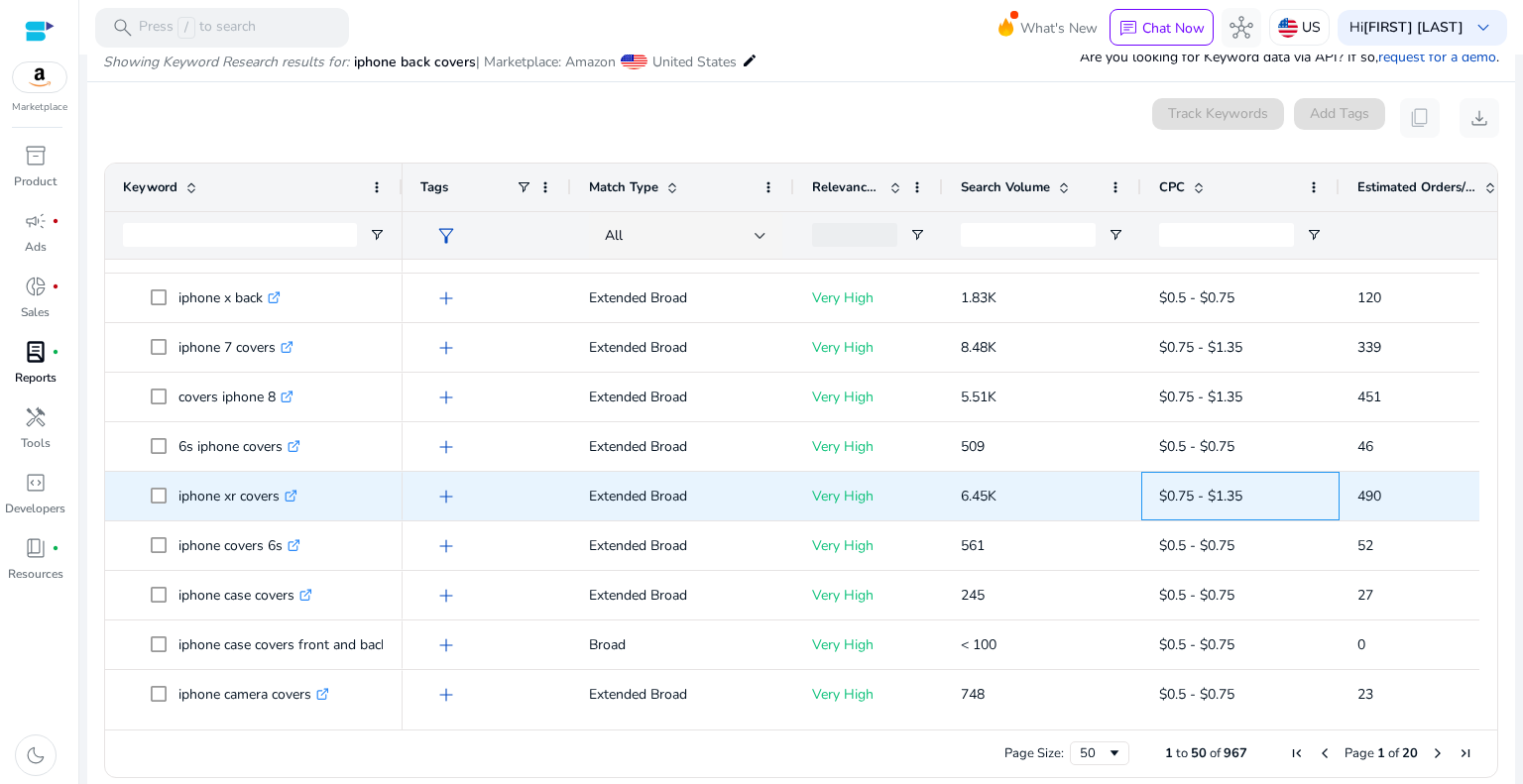 click on "$0.75 - $1.35" at bounding box center [1201, 496] 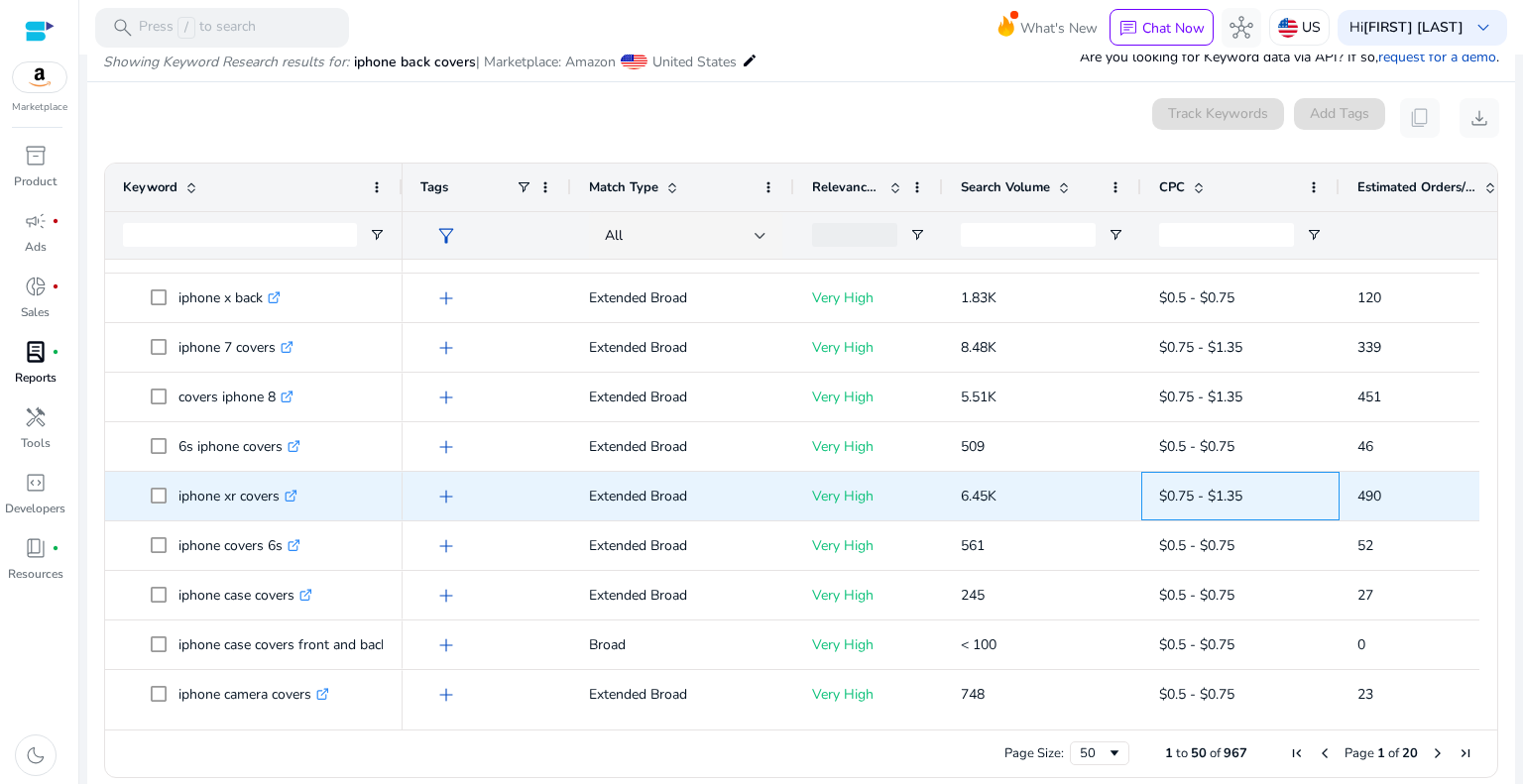 click on "$0.75 - $1.35" at bounding box center [1201, 496] 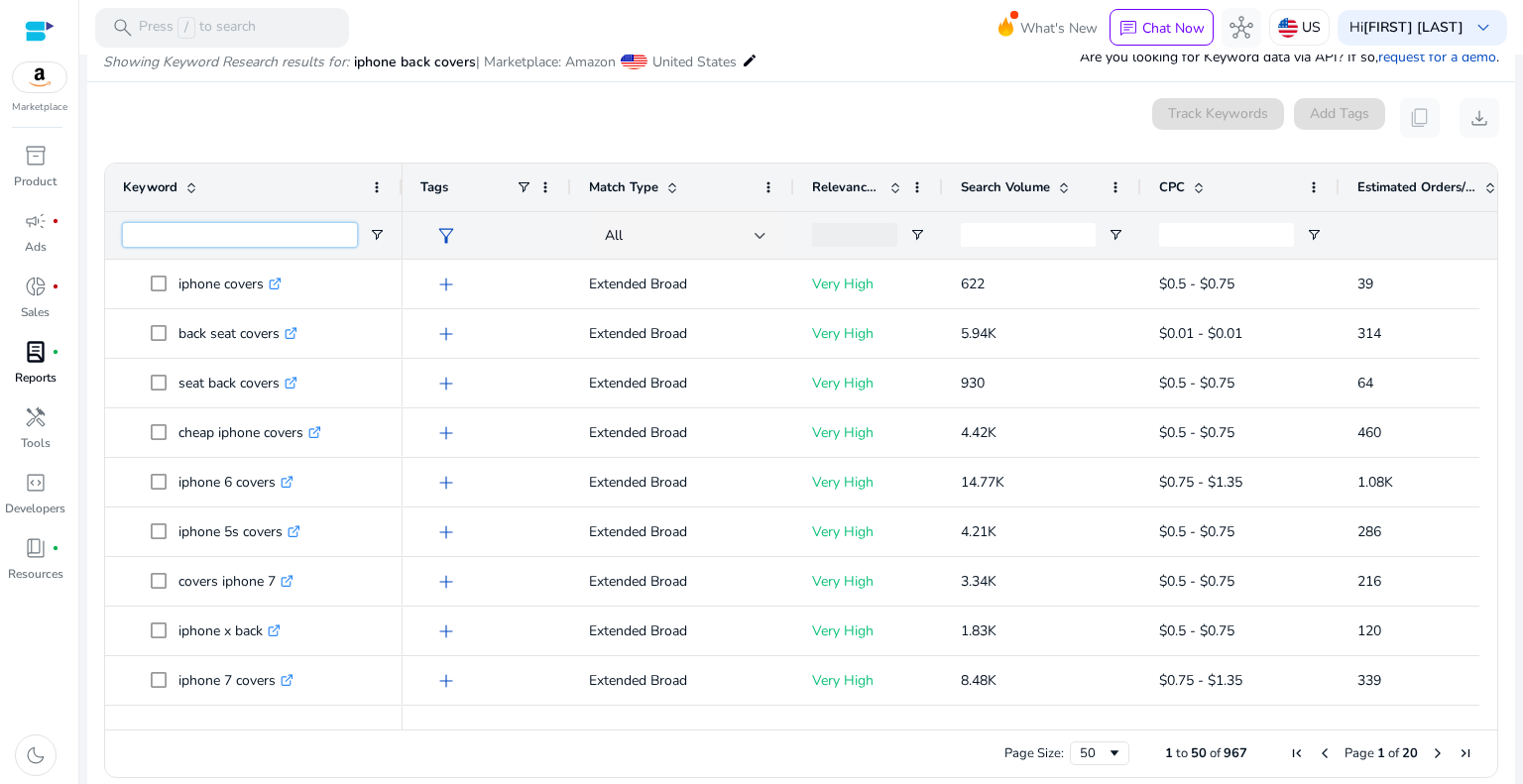 click at bounding box center [240, 235] 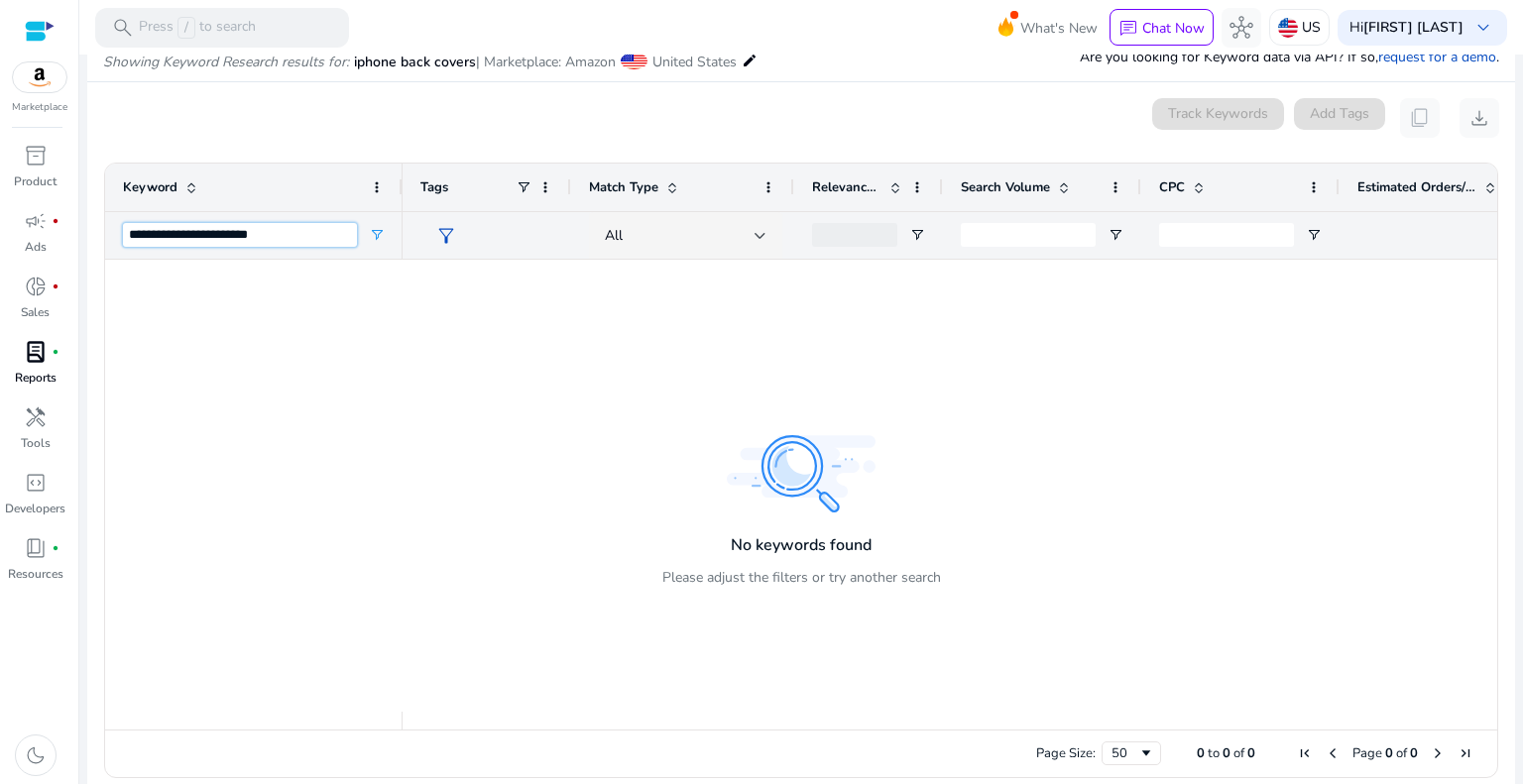 type on "**********" 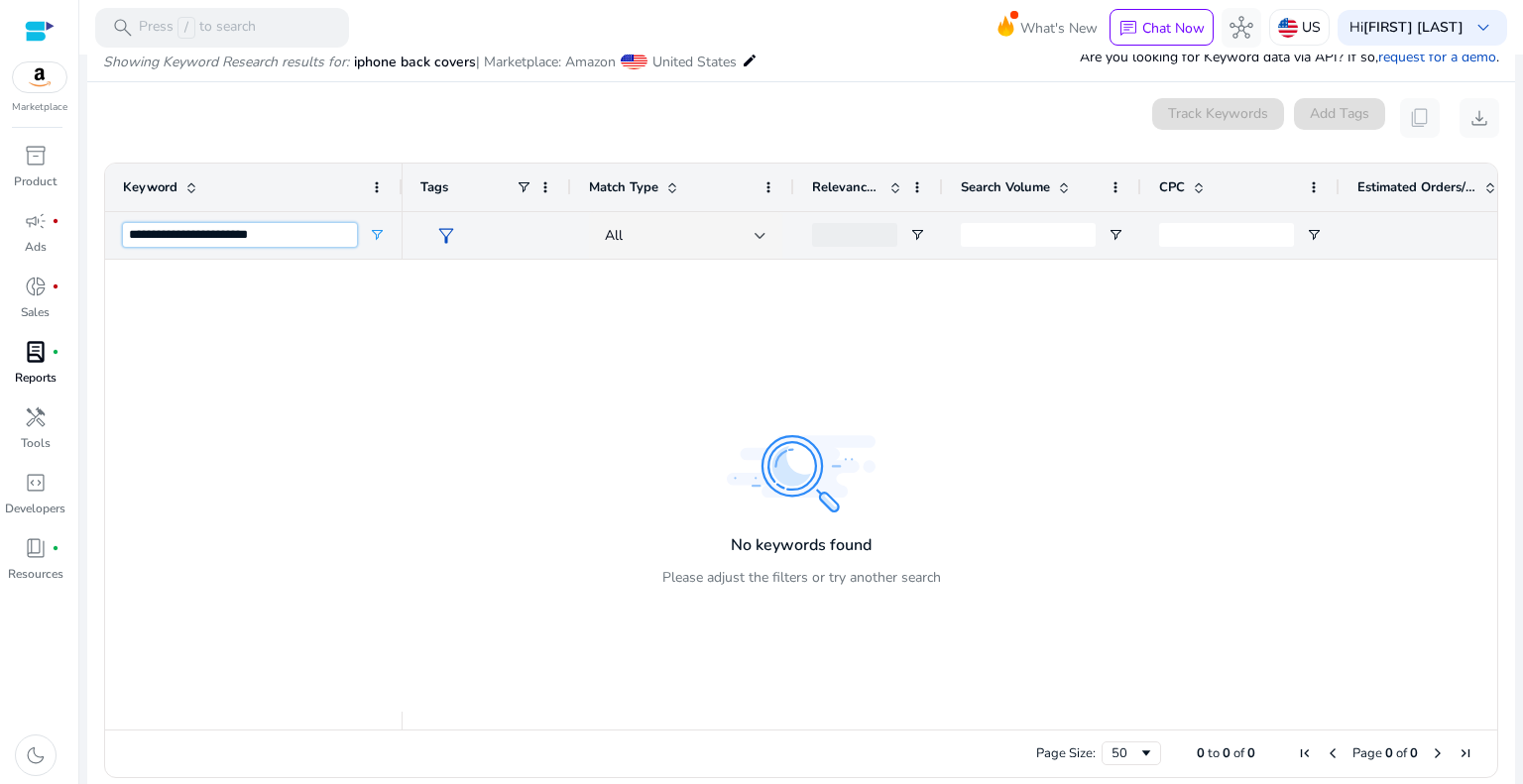 click on "**********" at bounding box center (240, 235) 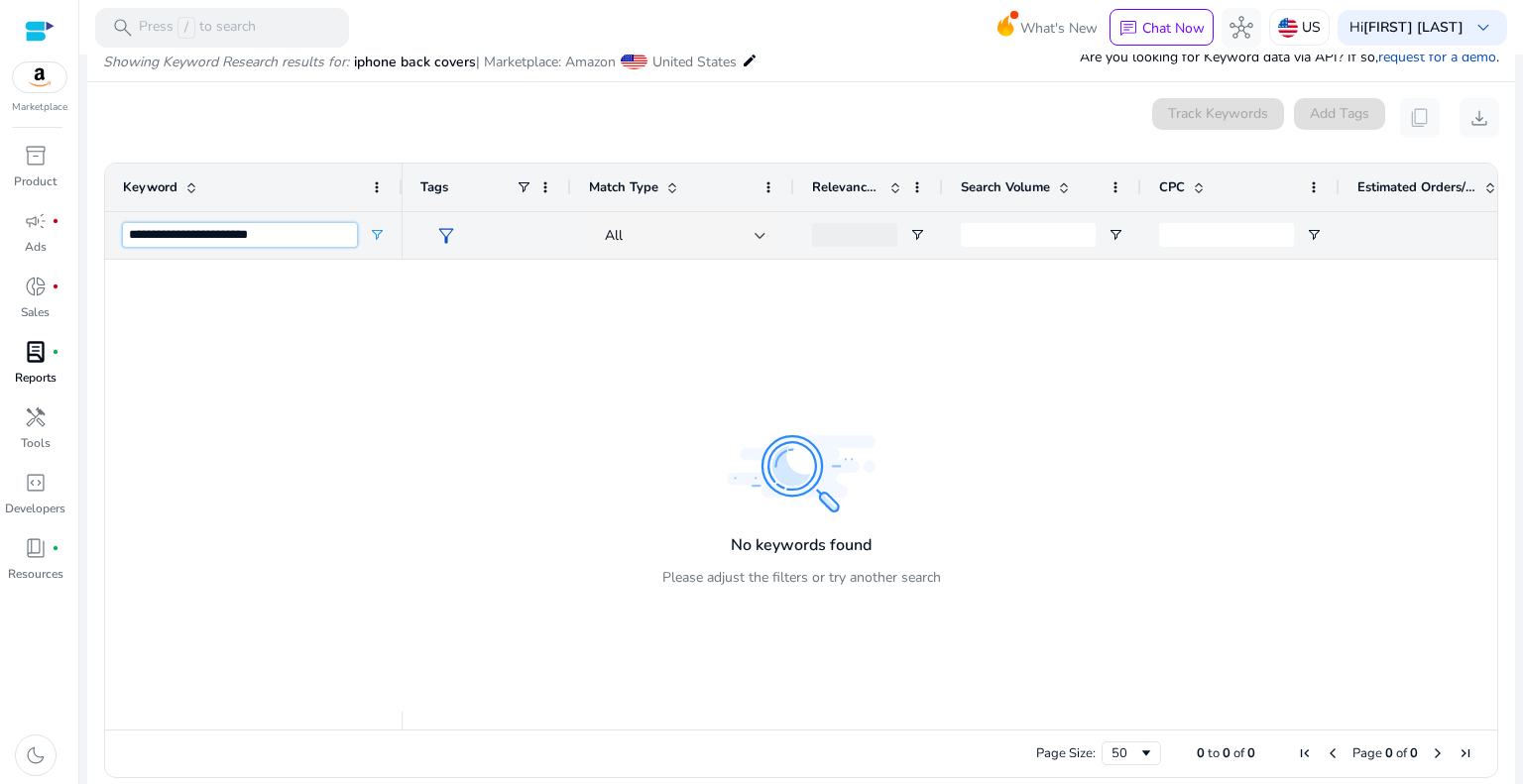 click on "**********" at bounding box center (240, 235) 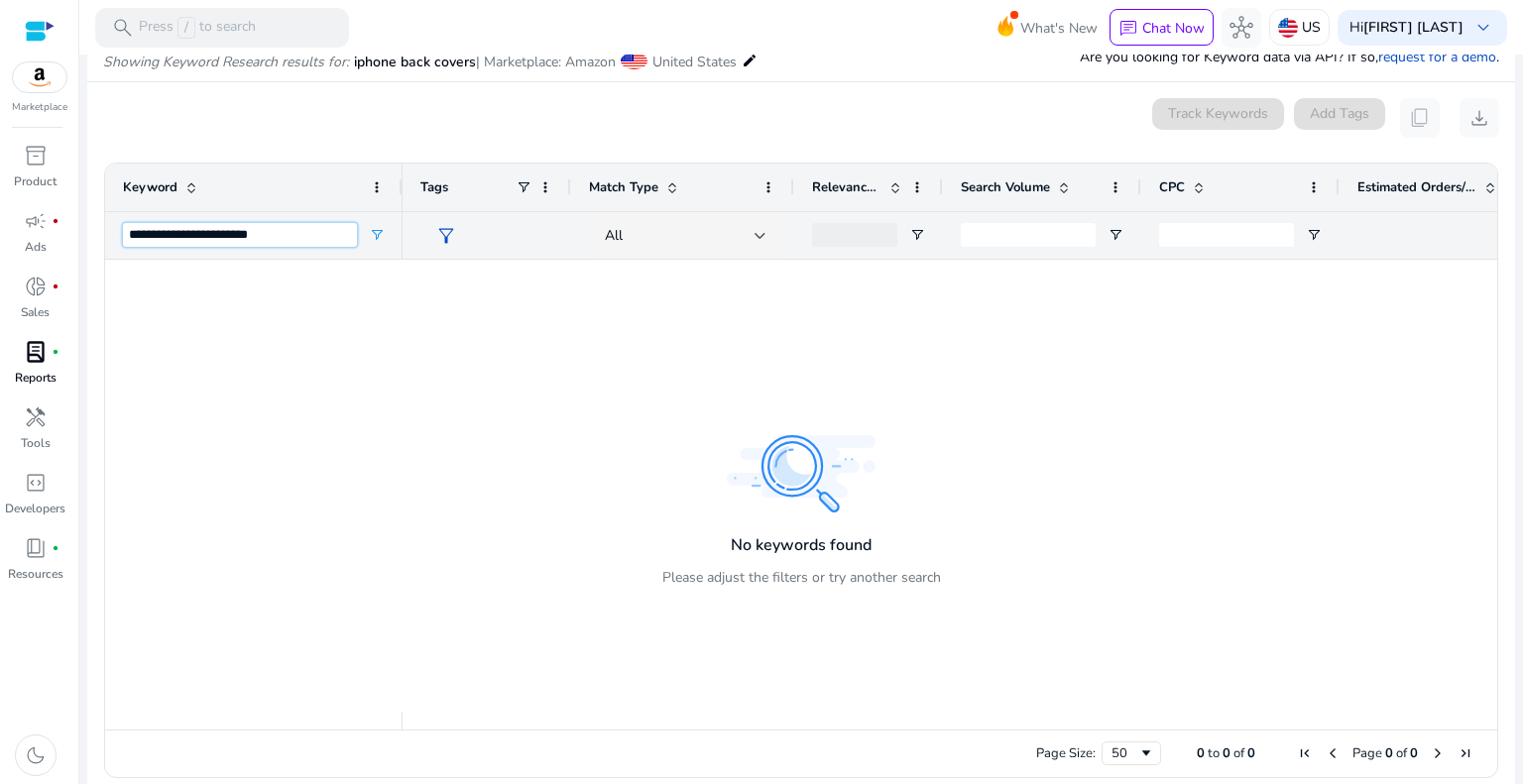 click on "**********" at bounding box center [240, 235] 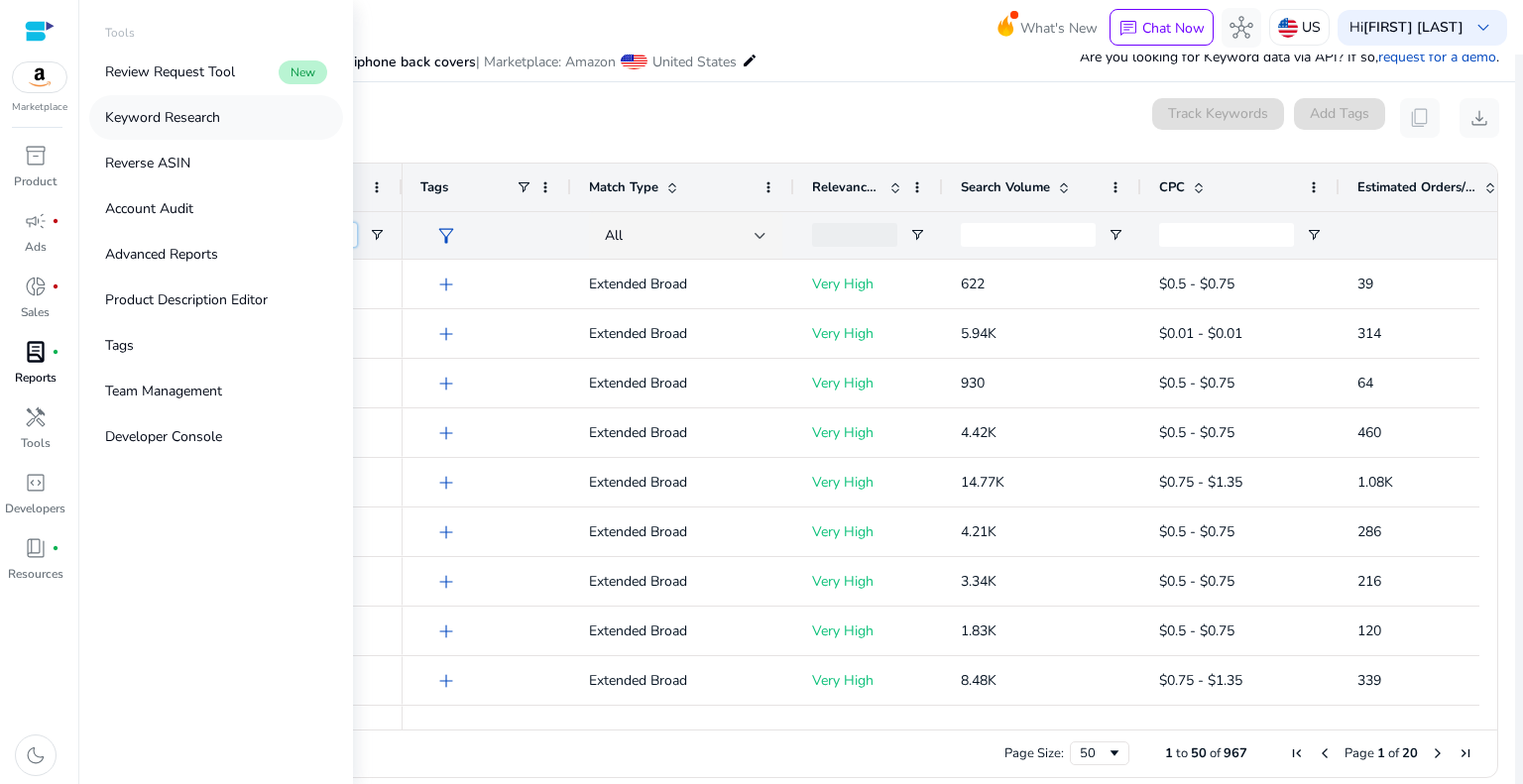 type 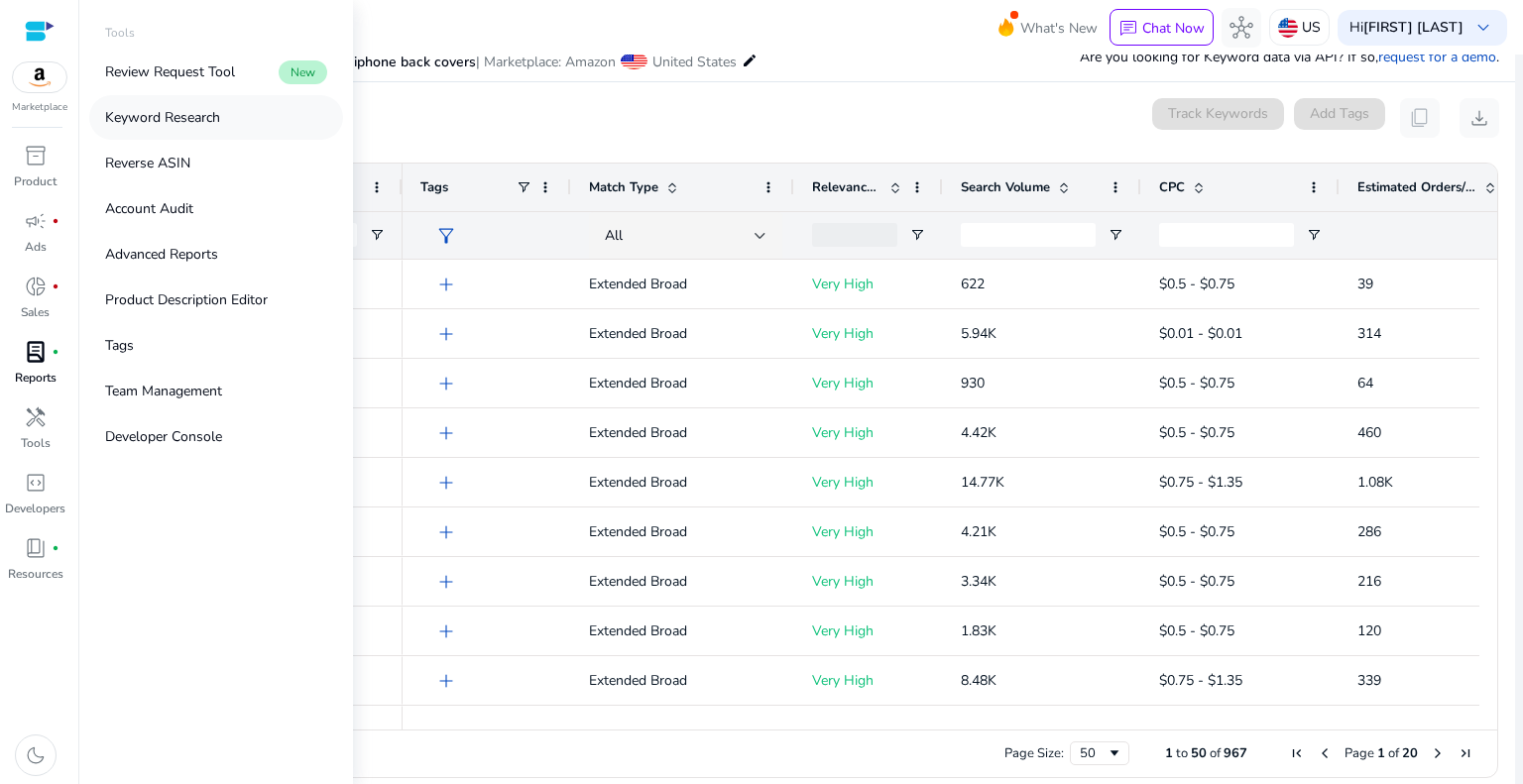 click on "Keyword Research" at bounding box center [163, 117] 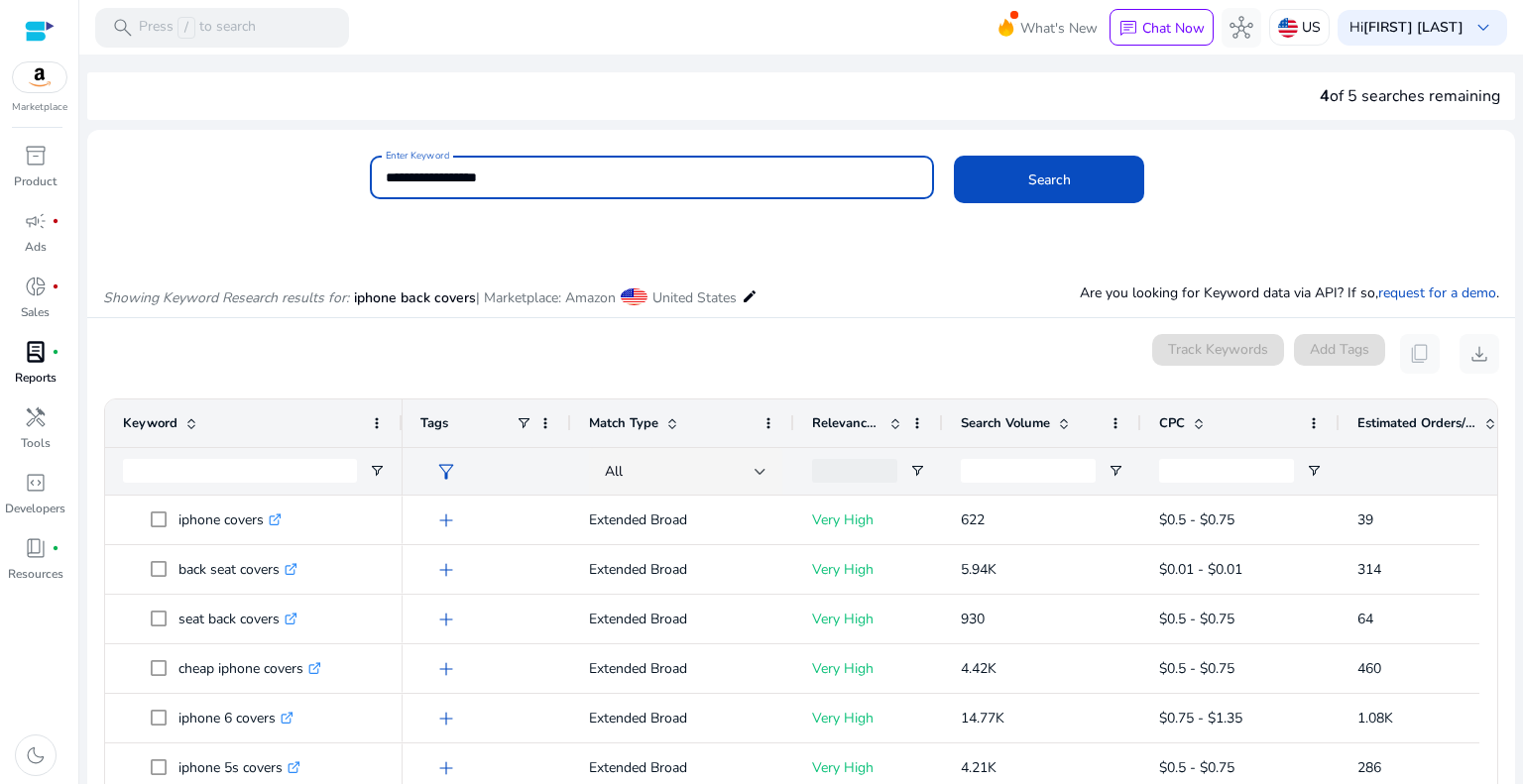 click on "**********" at bounding box center [652, 177] 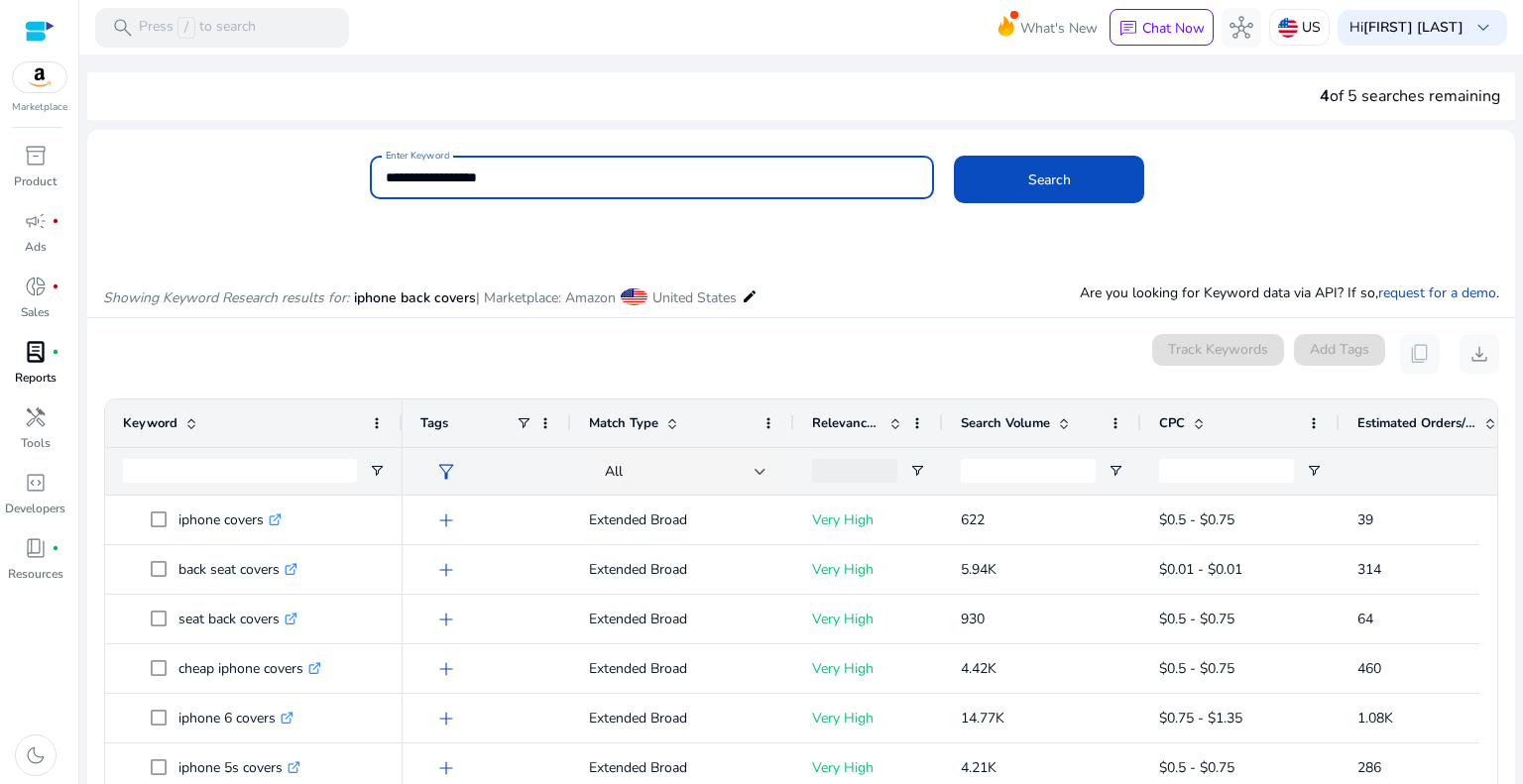 paste on "******" 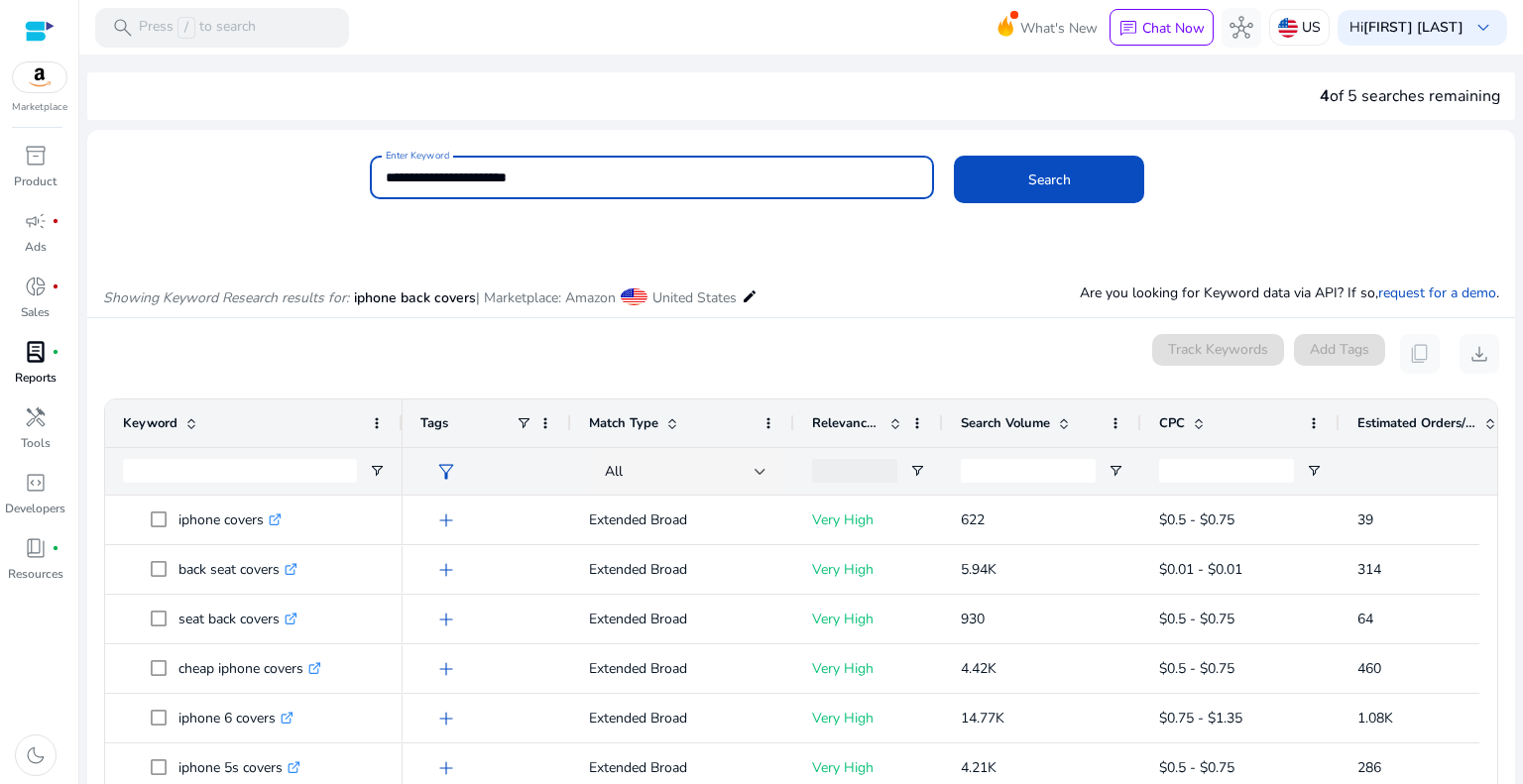 type on "**********" 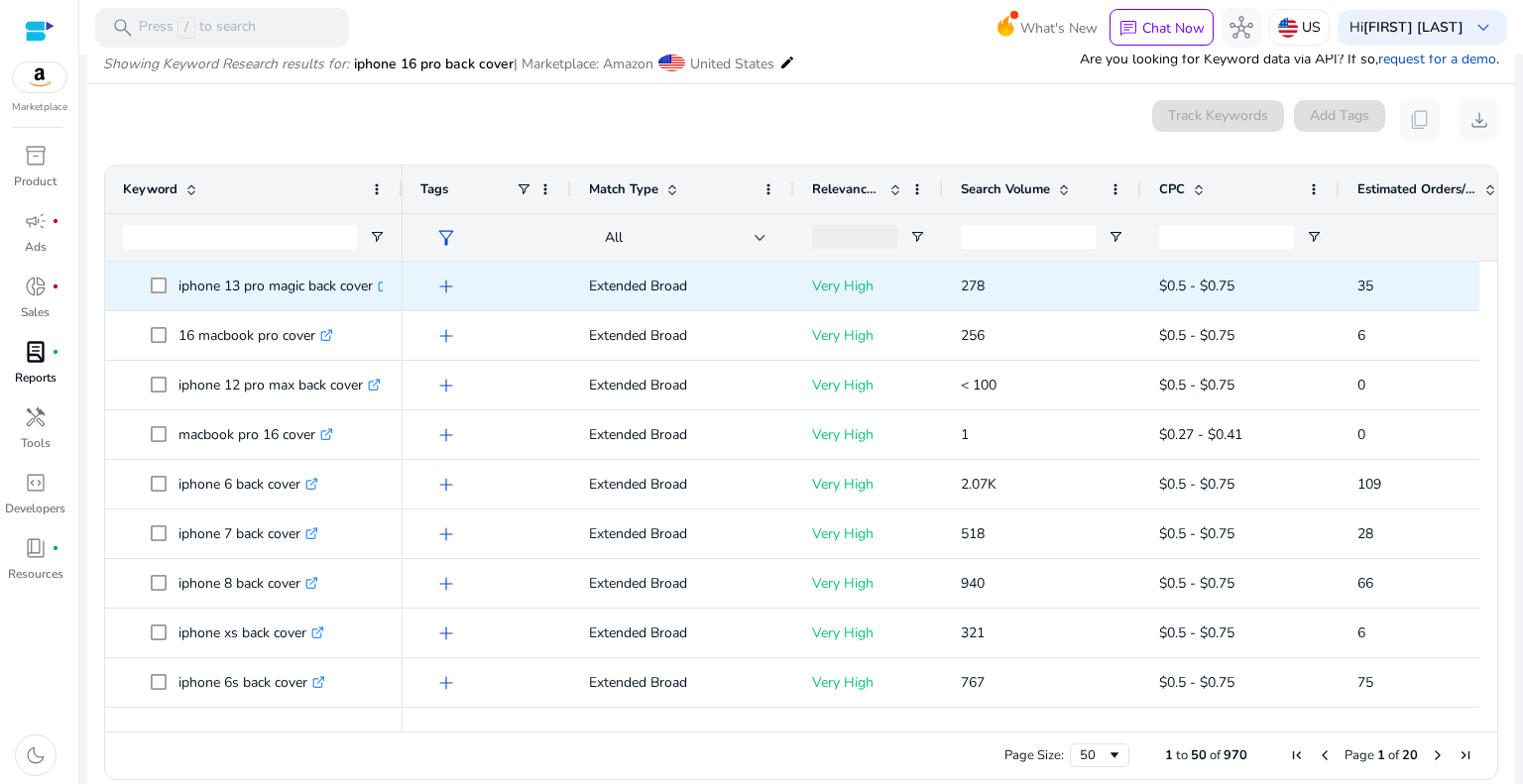 scroll, scrollTop: 236, scrollLeft: 0, axis: vertical 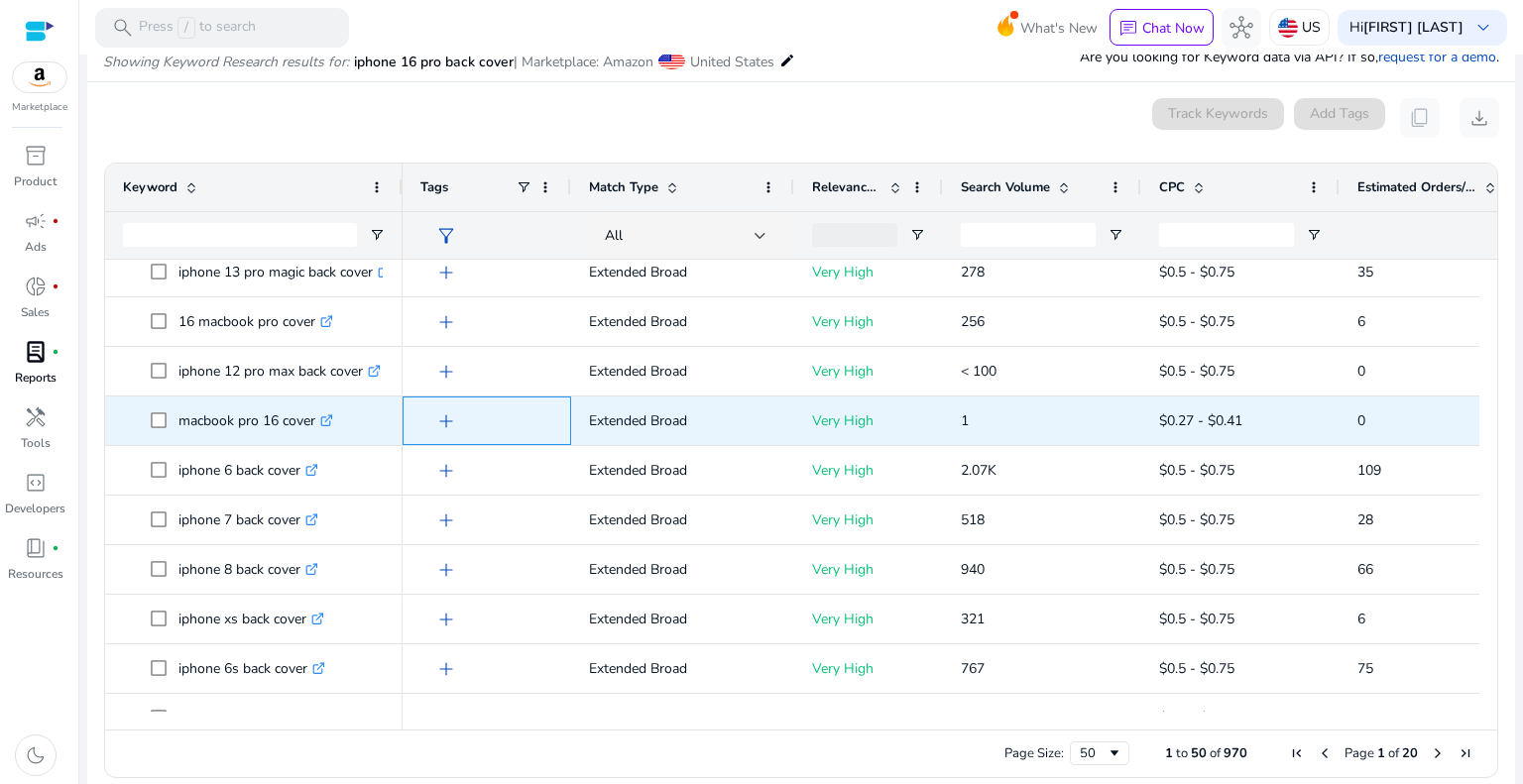 click on "add" at bounding box center (446, 421) 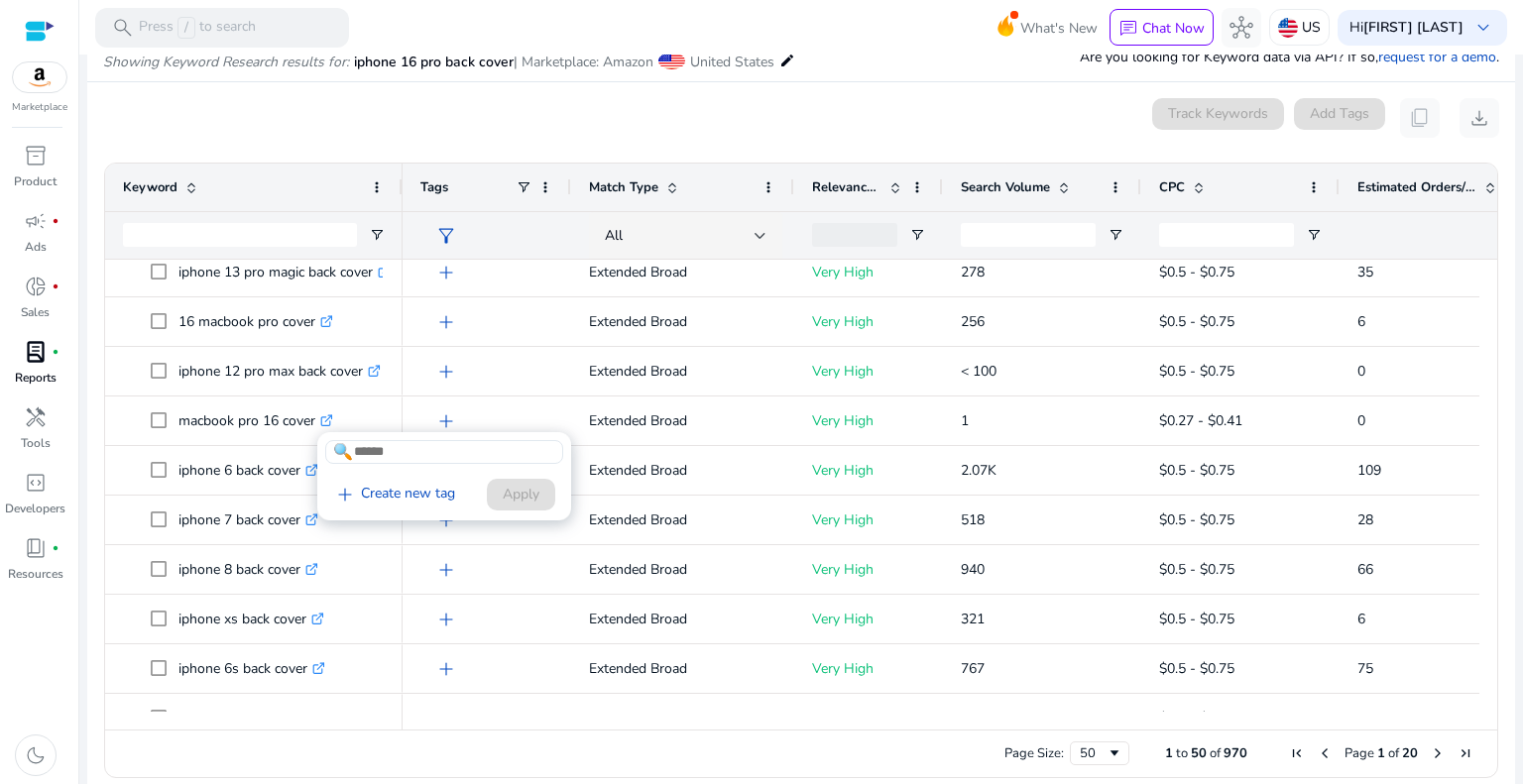 click at bounding box center (762, 392) 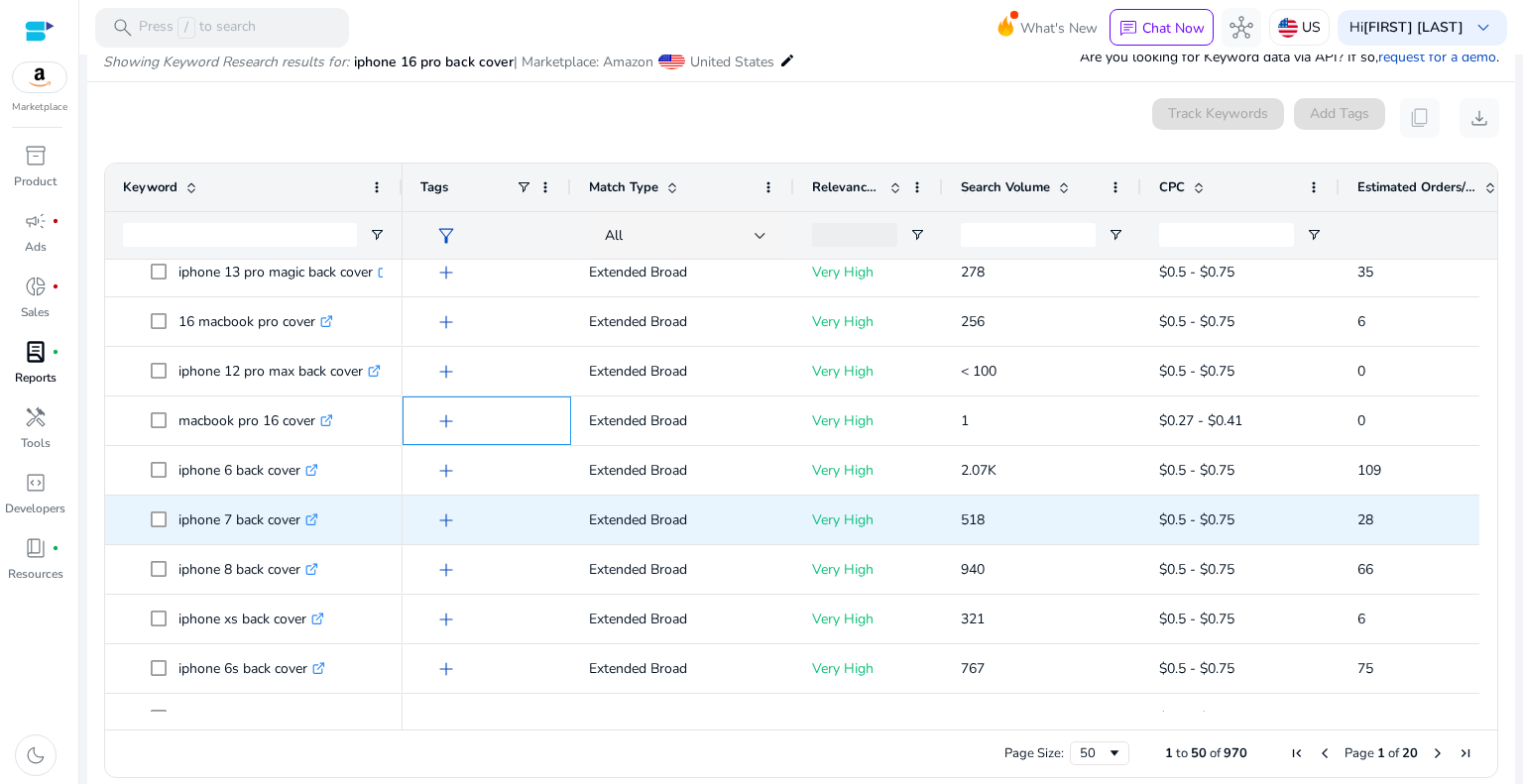 scroll, scrollTop: 119, scrollLeft: 0, axis: vertical 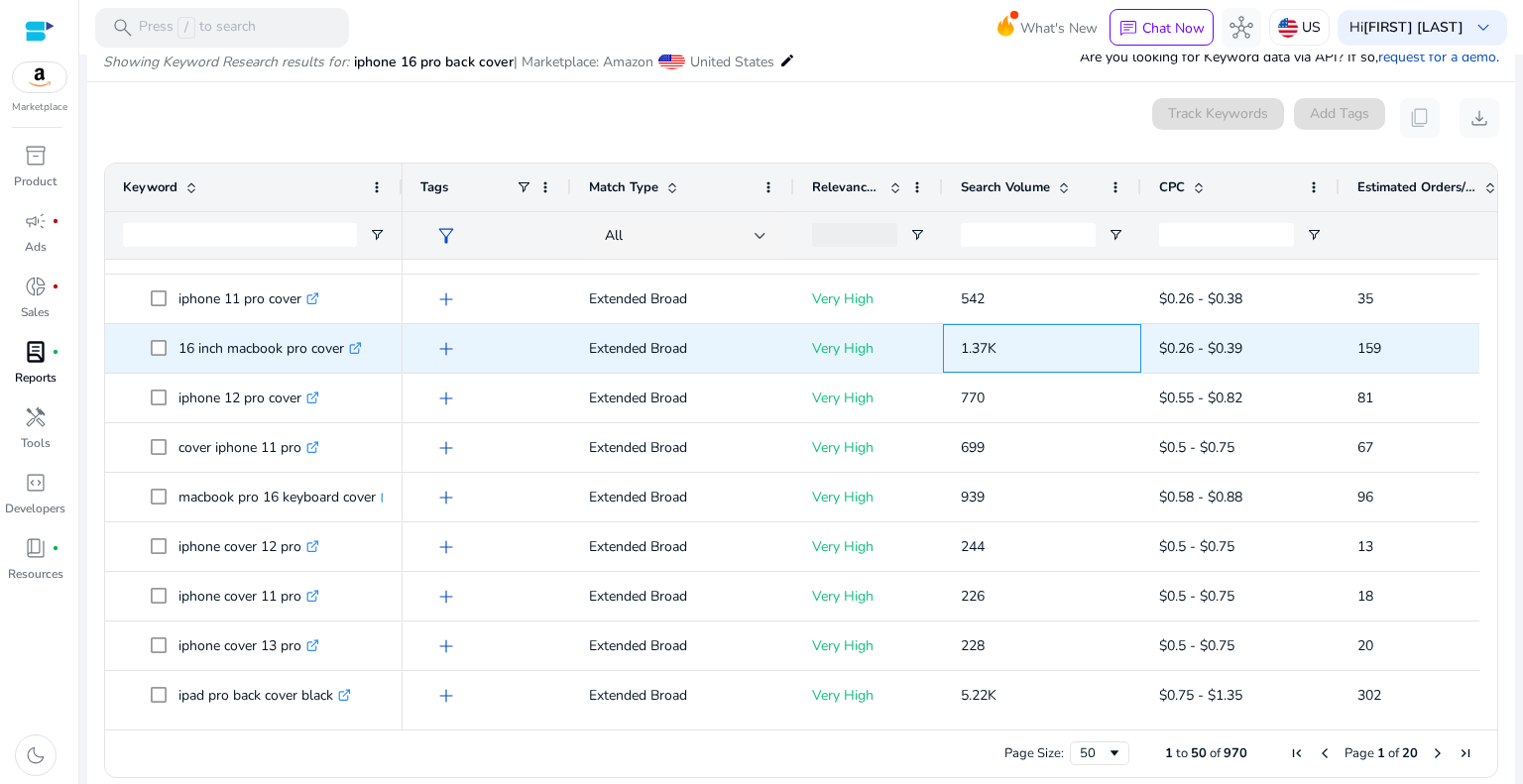 click on "1.37K" at bounding box center (1042, 348) 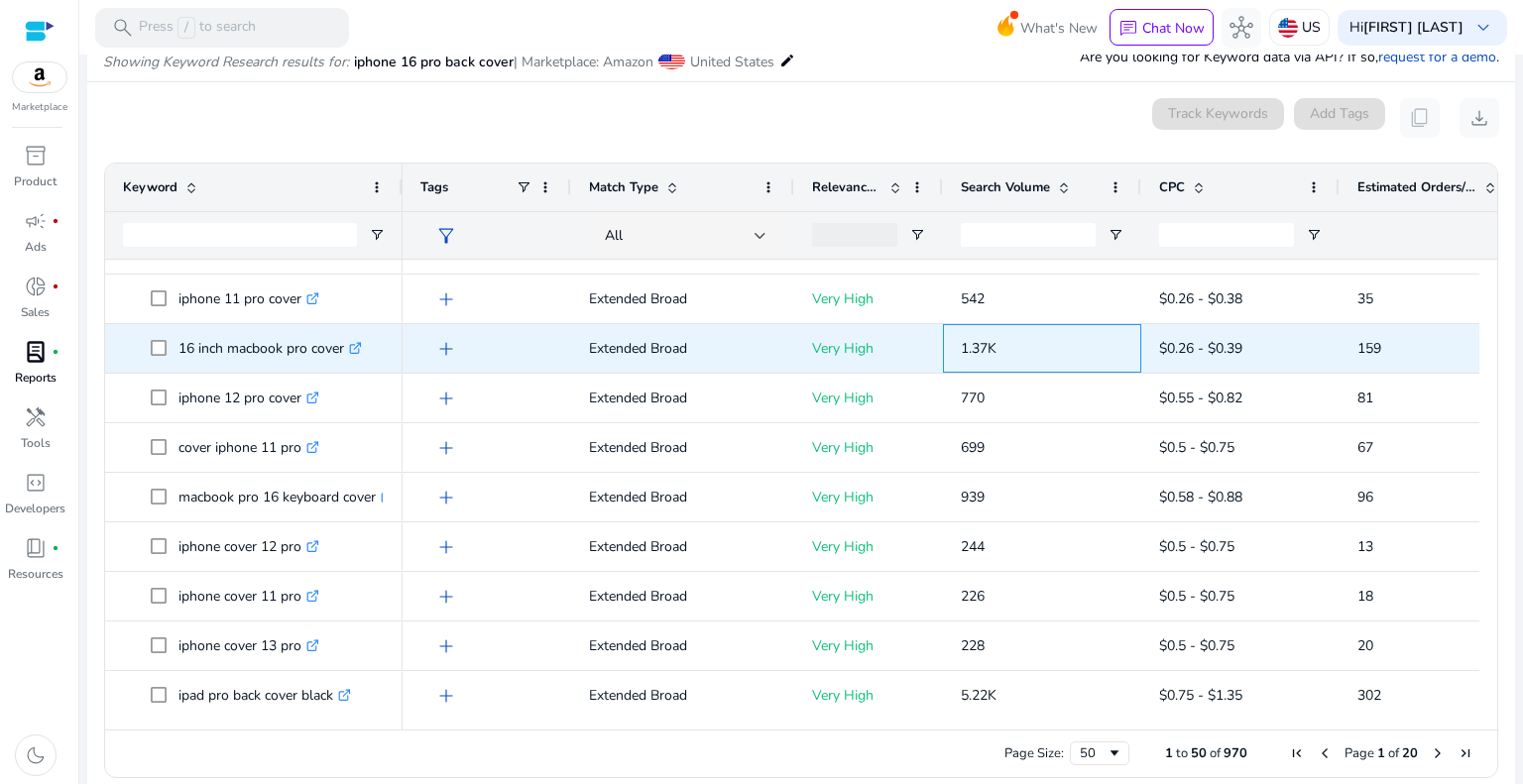 click on "1.37K" at bounding box center (1042, 348) 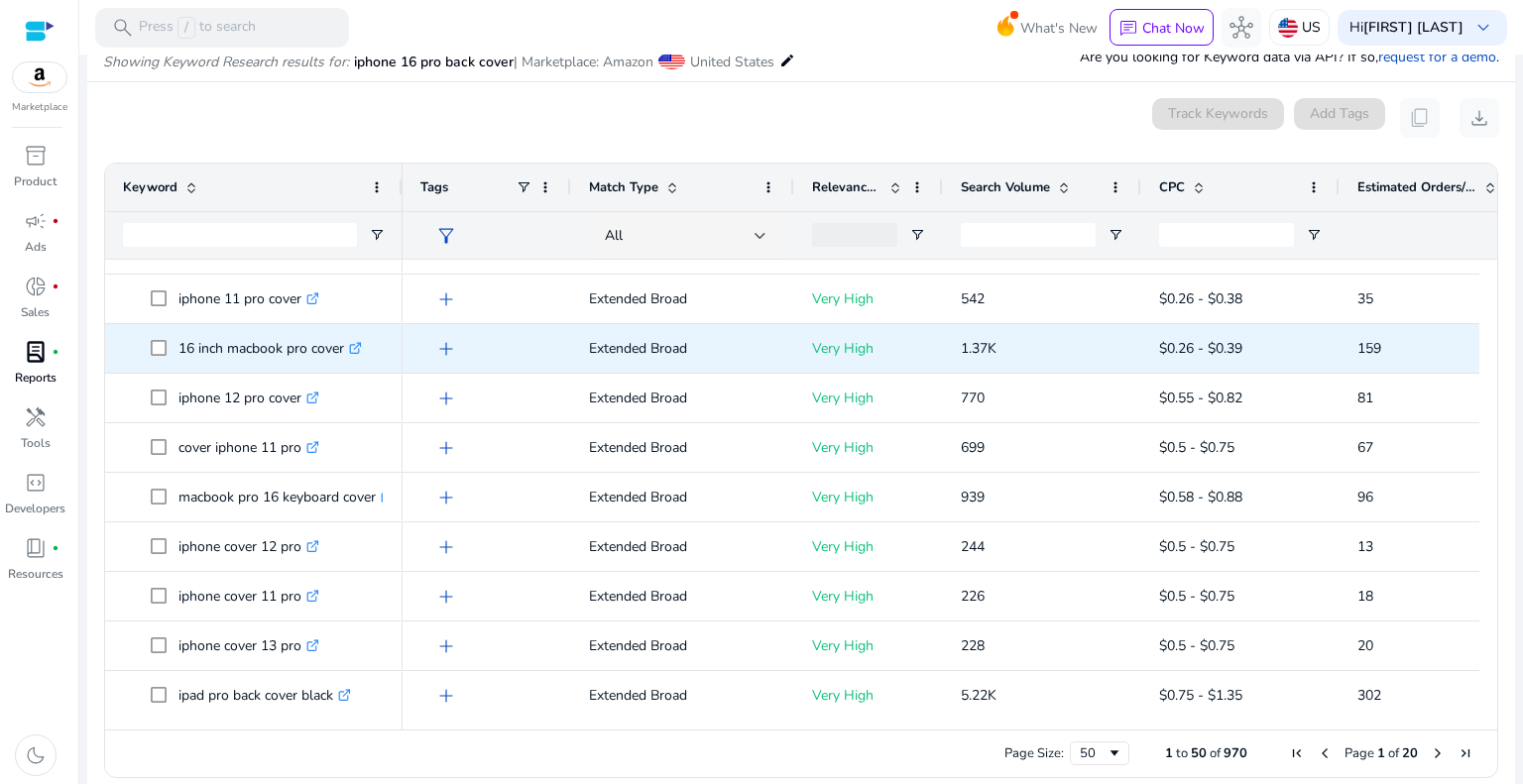 click on "Very High" at bounding box center (869, 348) 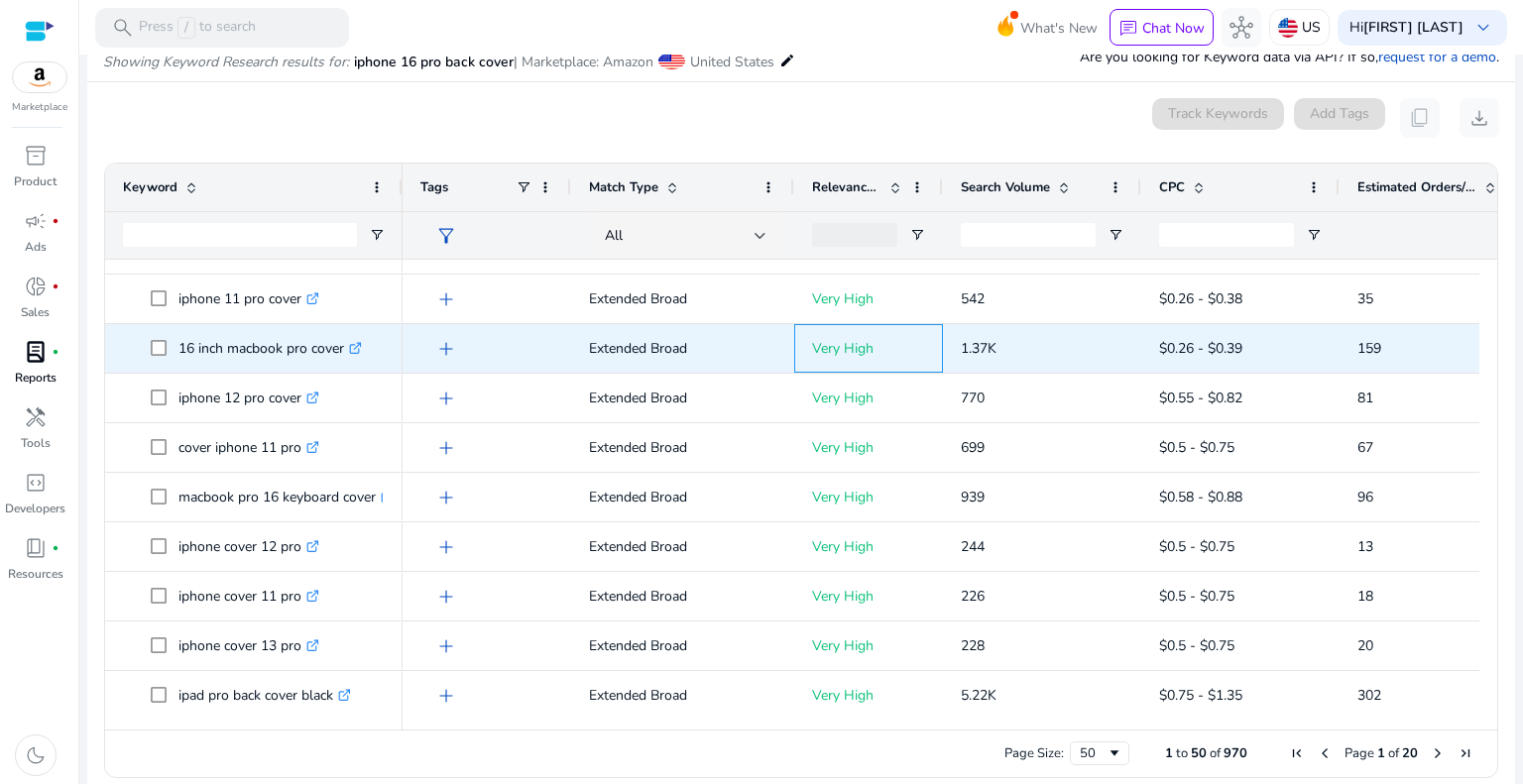 click on "Very High" at bounding box center (869, 348) 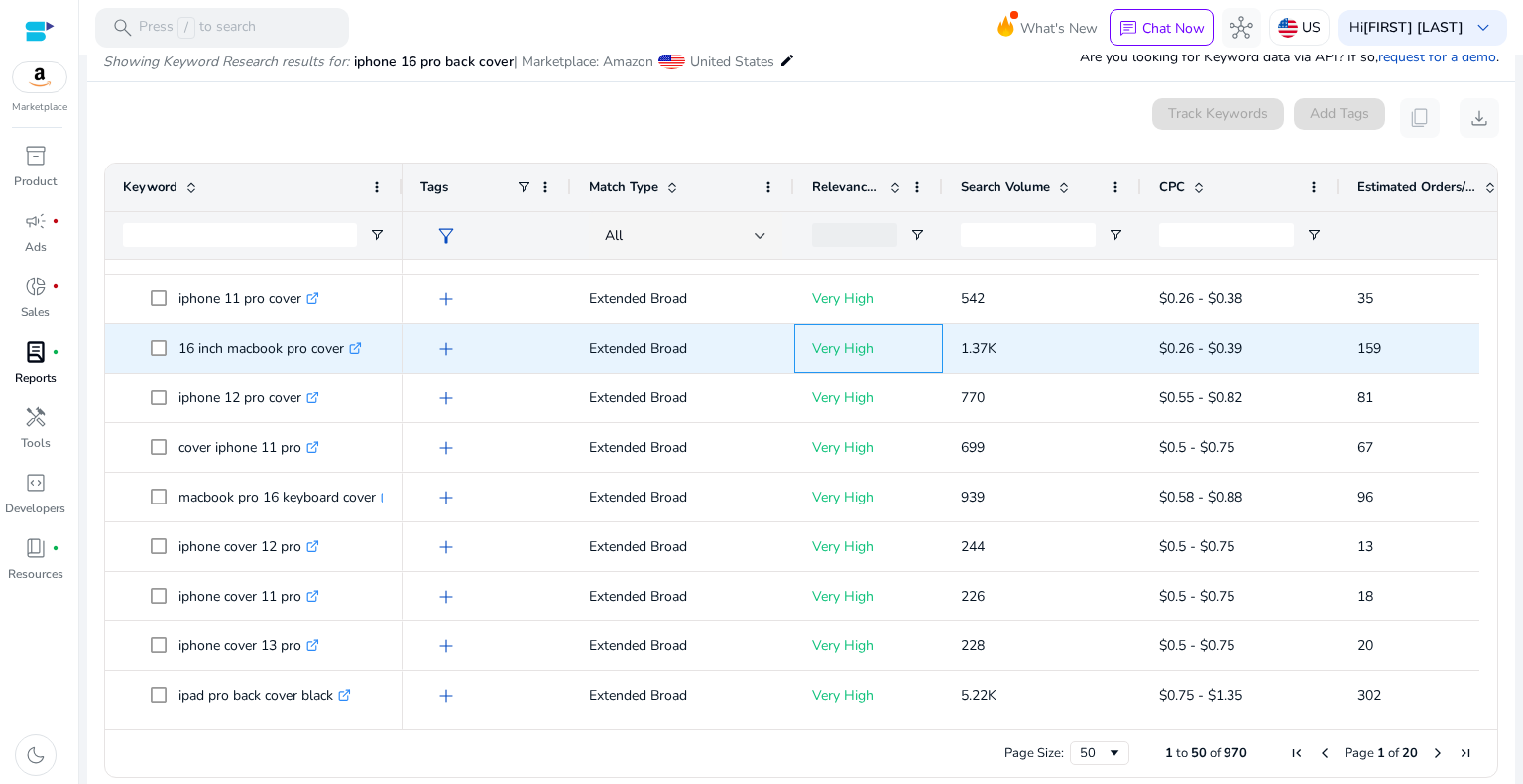 click on "Very High" at bounding box center [869, 348] 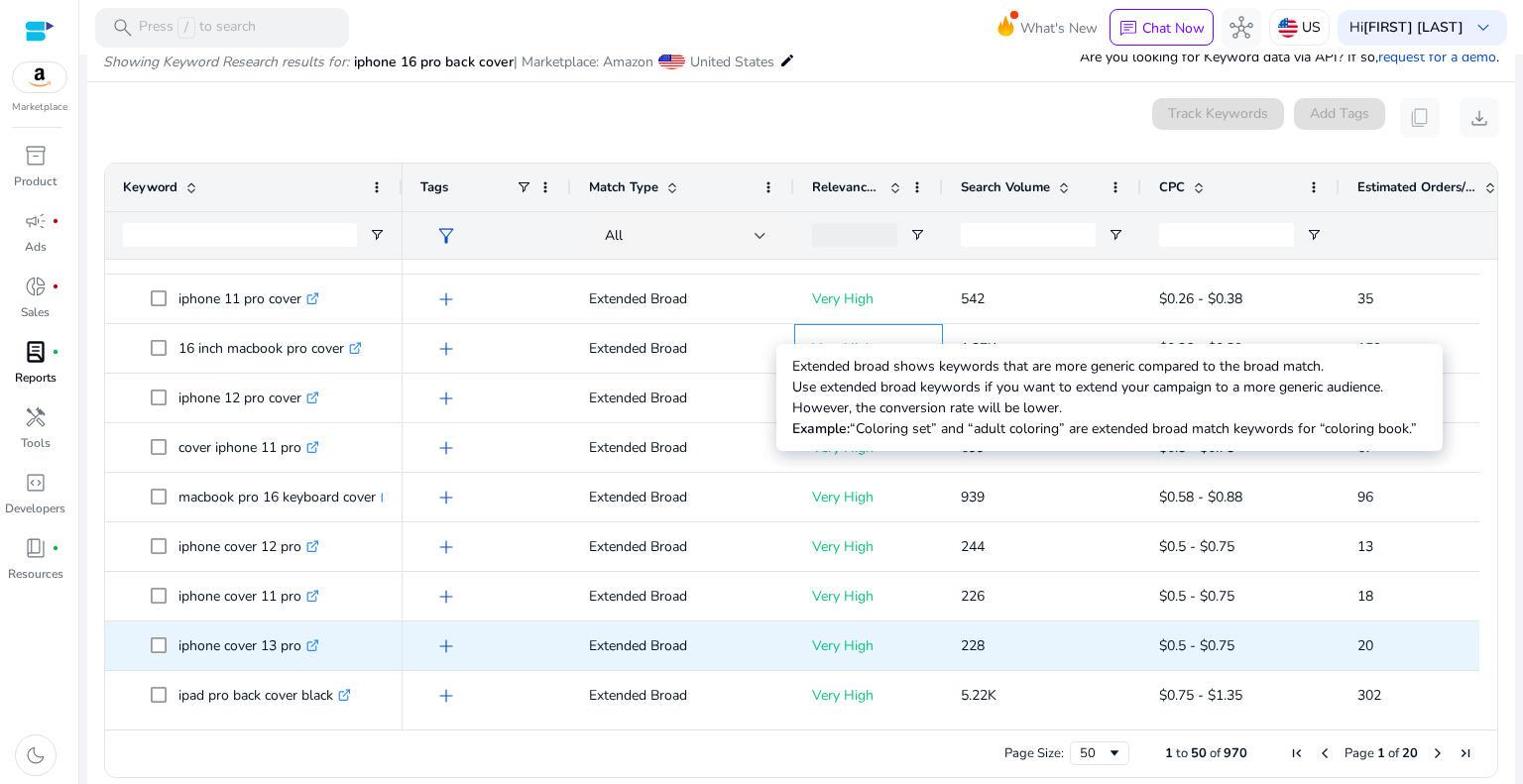 scroll, scrollTop: 875, scrollLeft: 0, axis: vertical 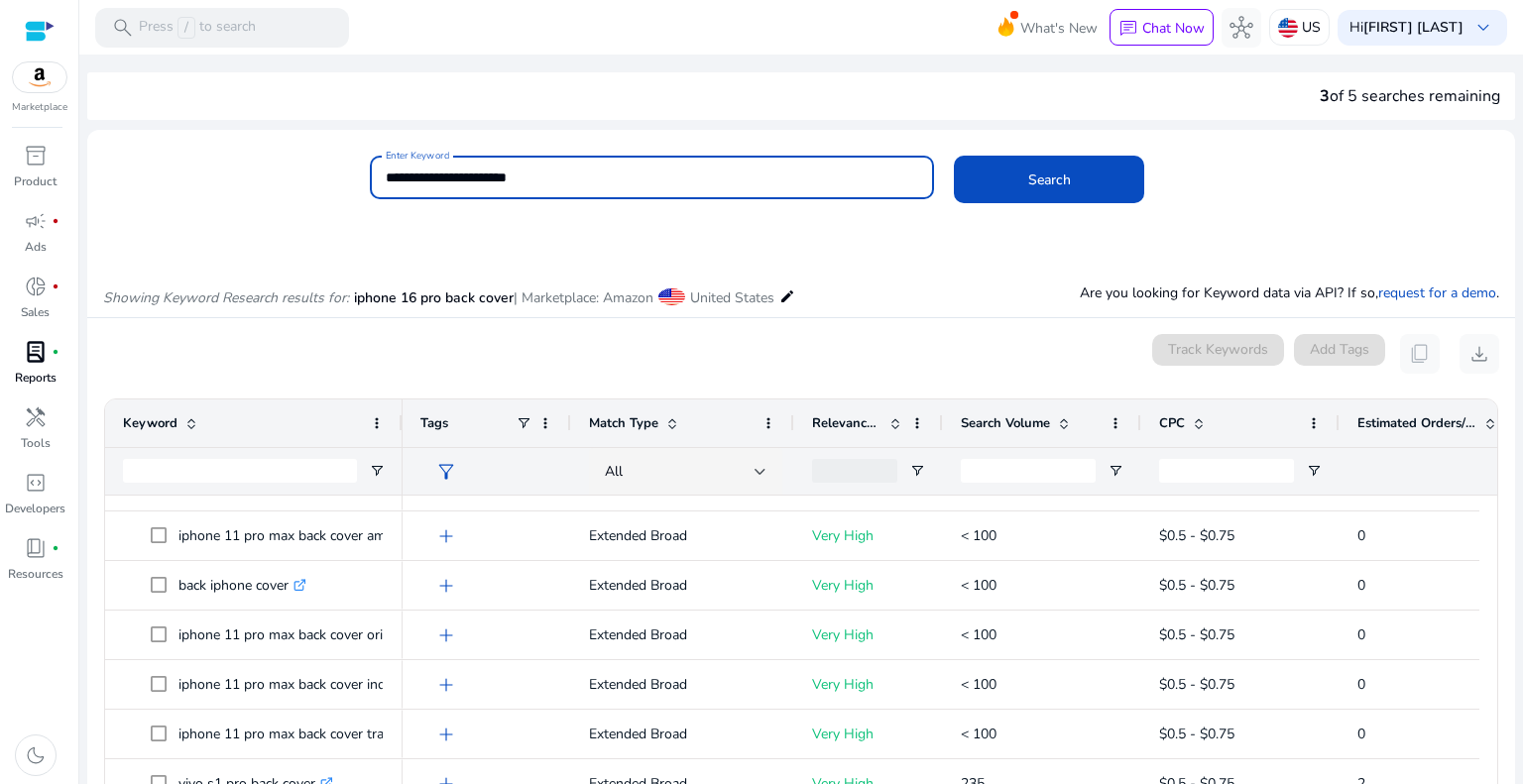 click on "**********" at bounding box center (652, 177) 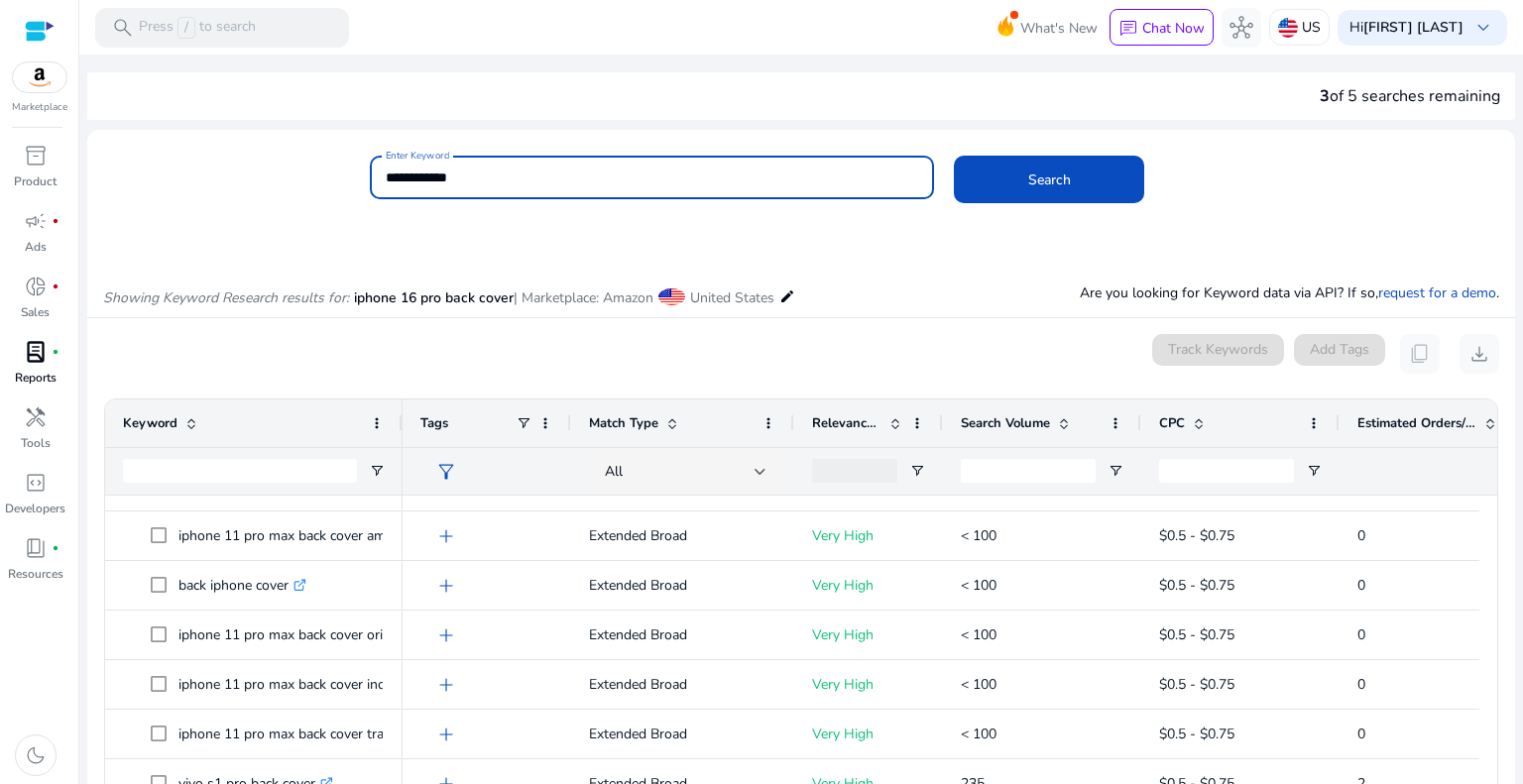 type on "**********" 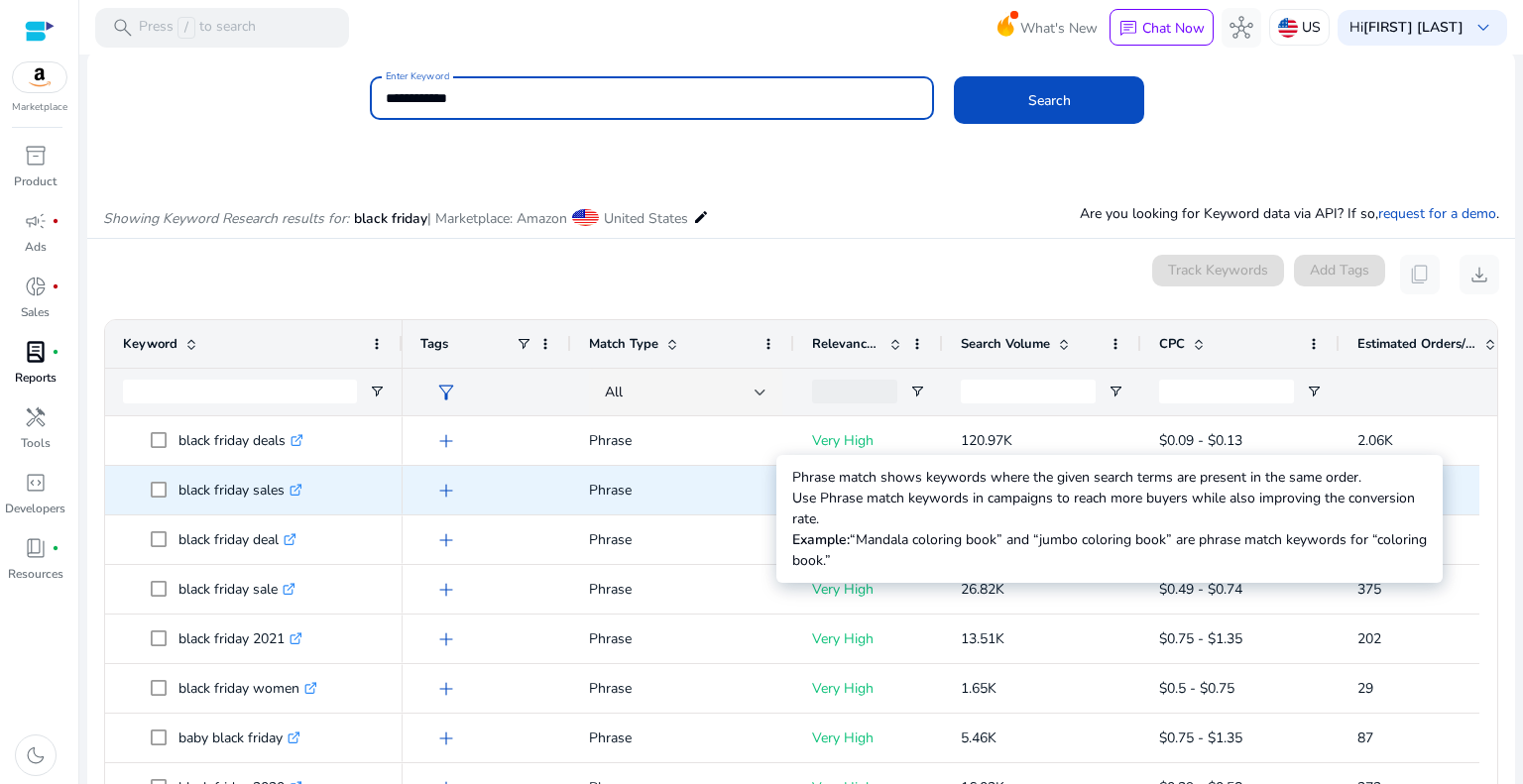 scroll, scrollTop: 236, scrollLeft: 0, axis: vertical 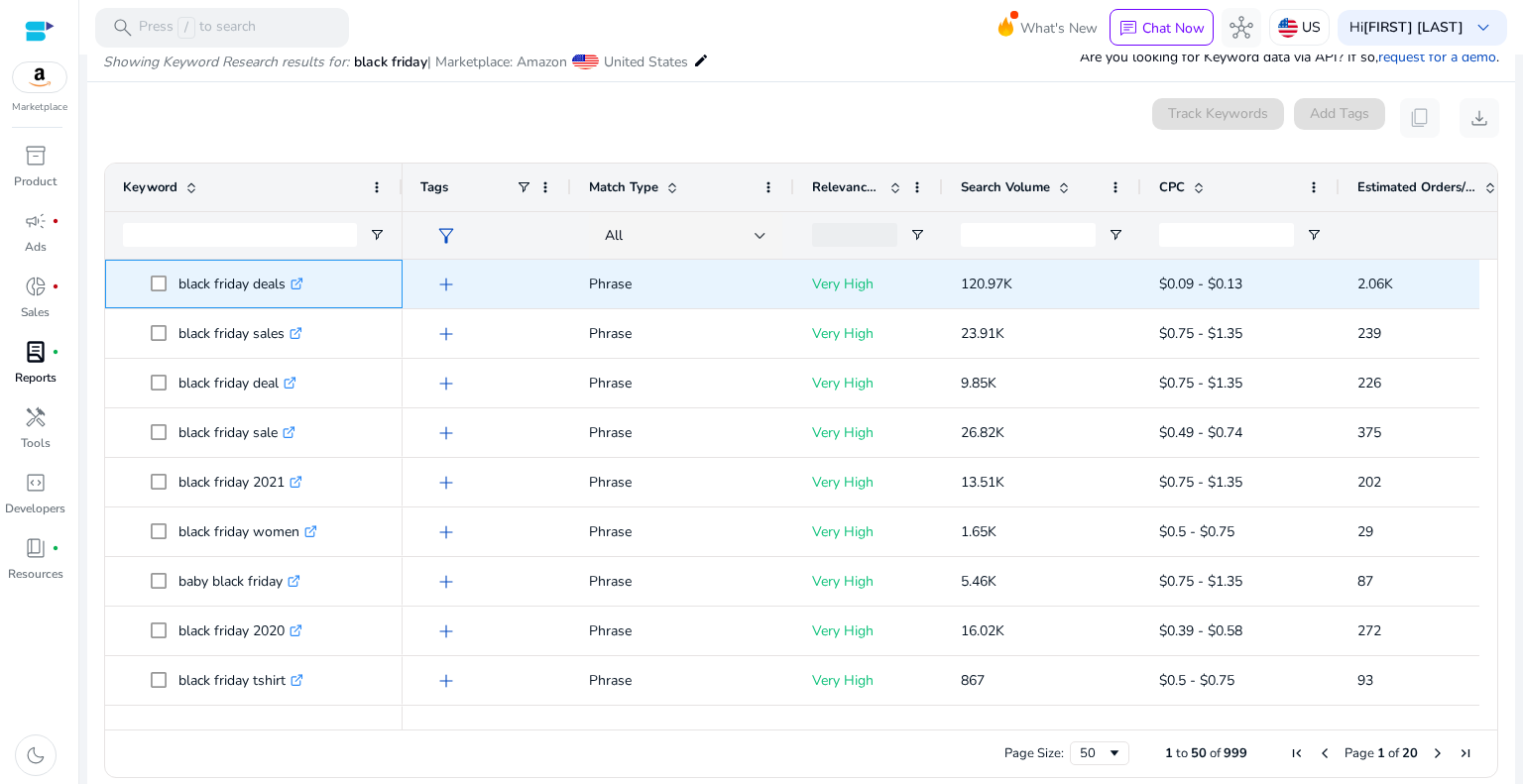 click on ".st0{fill:#2c8af8}" 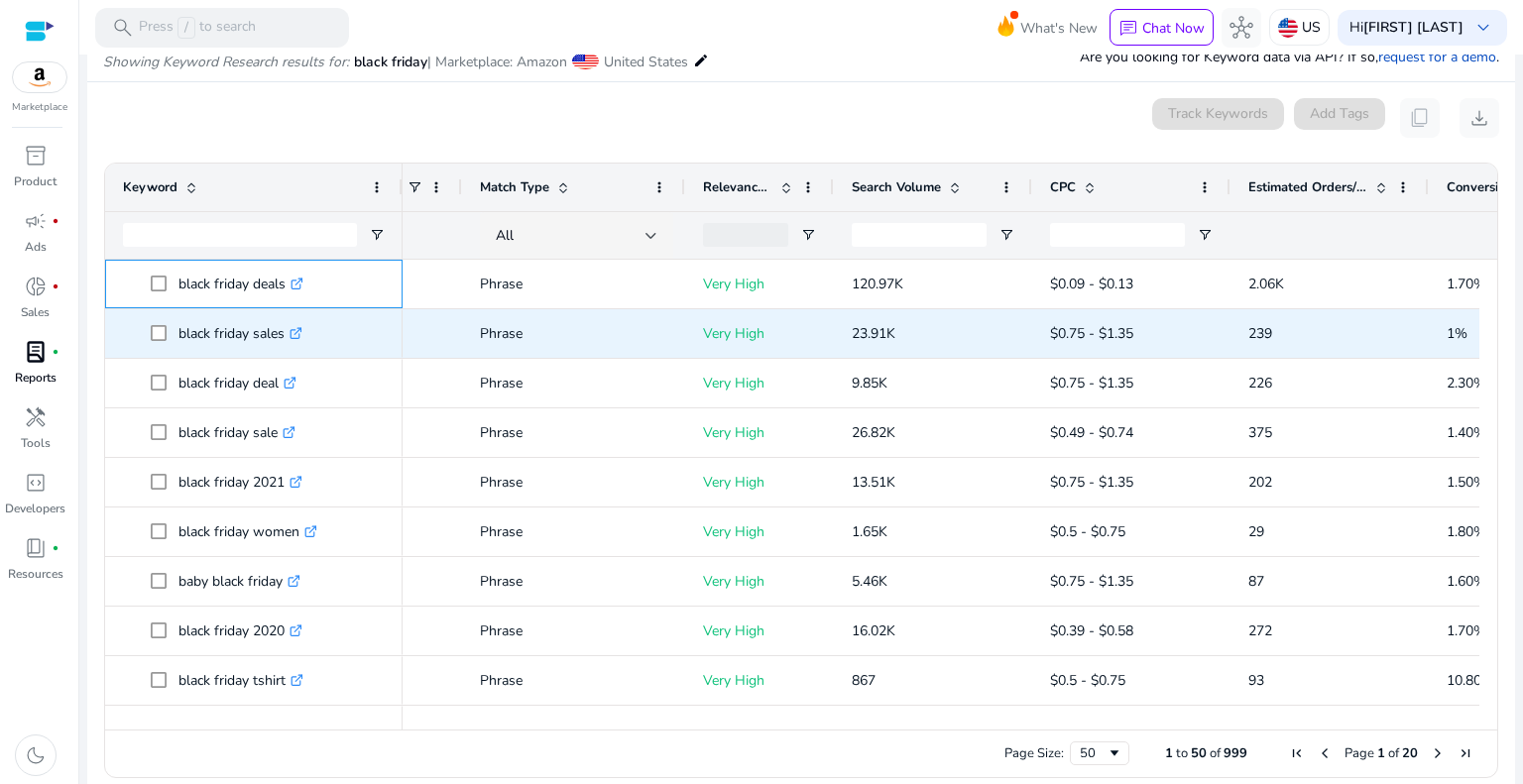 scroll, scrollTop: 0, scrollLeft: 196, axis: horizontal 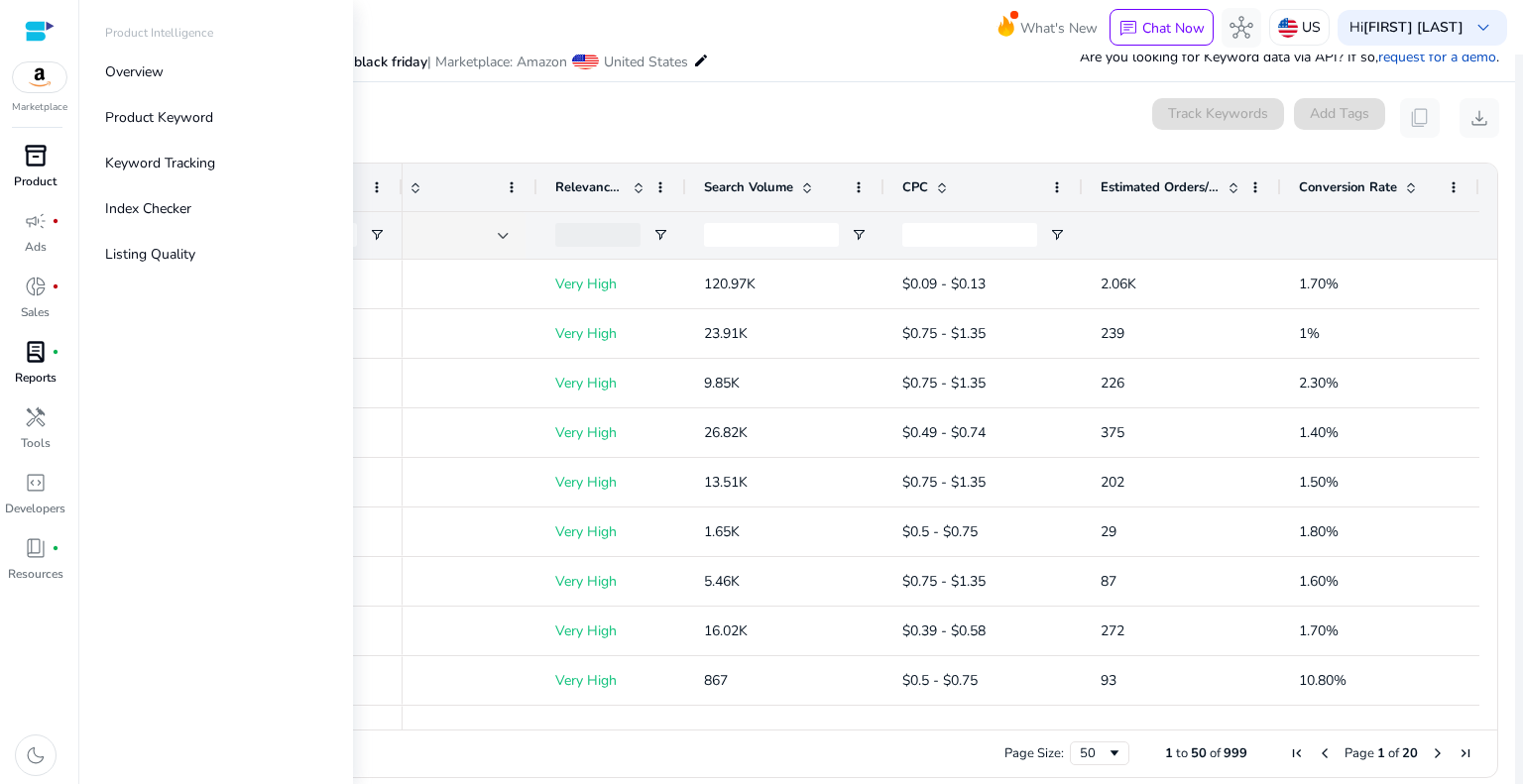 click on "inventory_2" at bounding box center (36, 156) 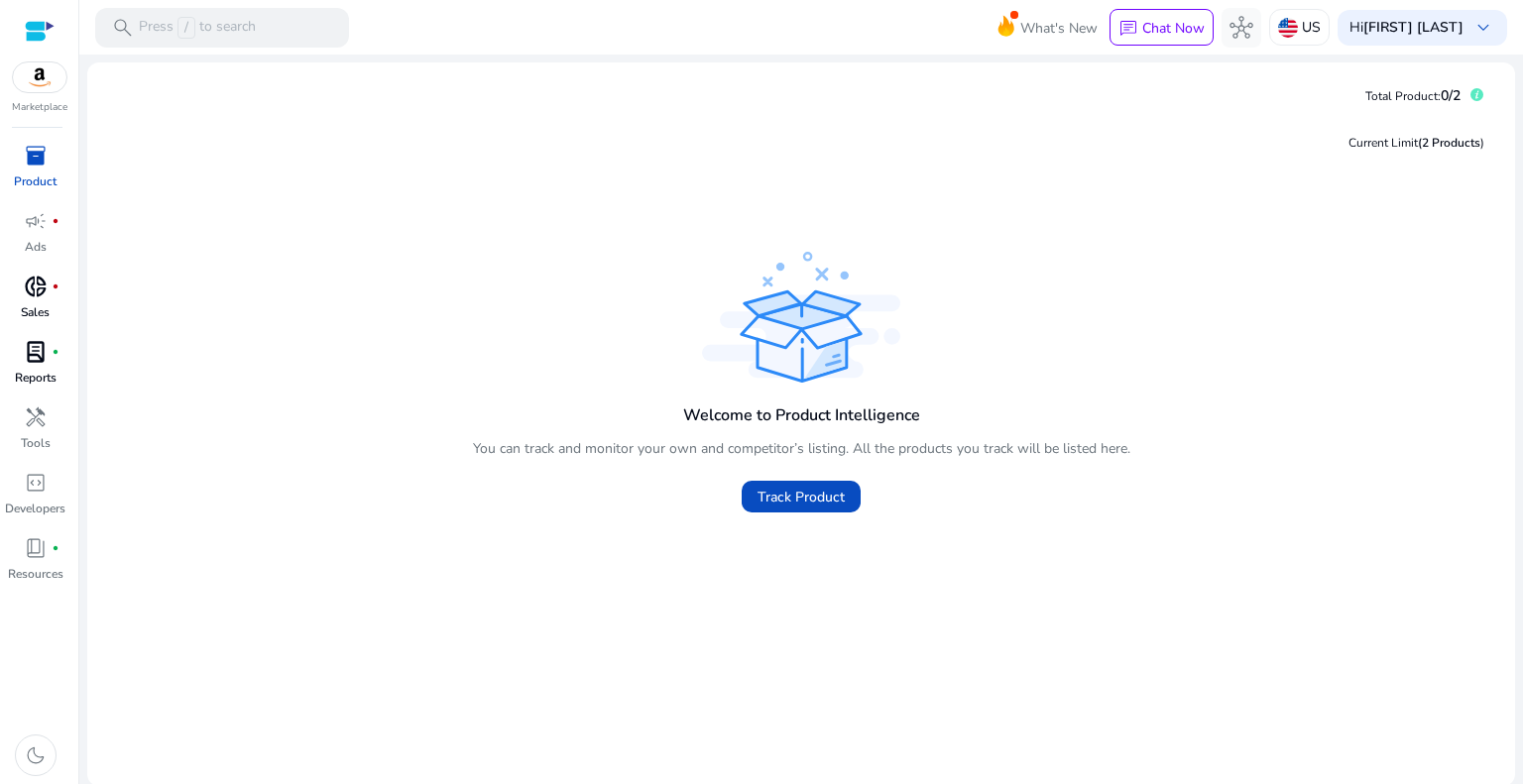 click on "donut_small" at bounding box center [36, 286] 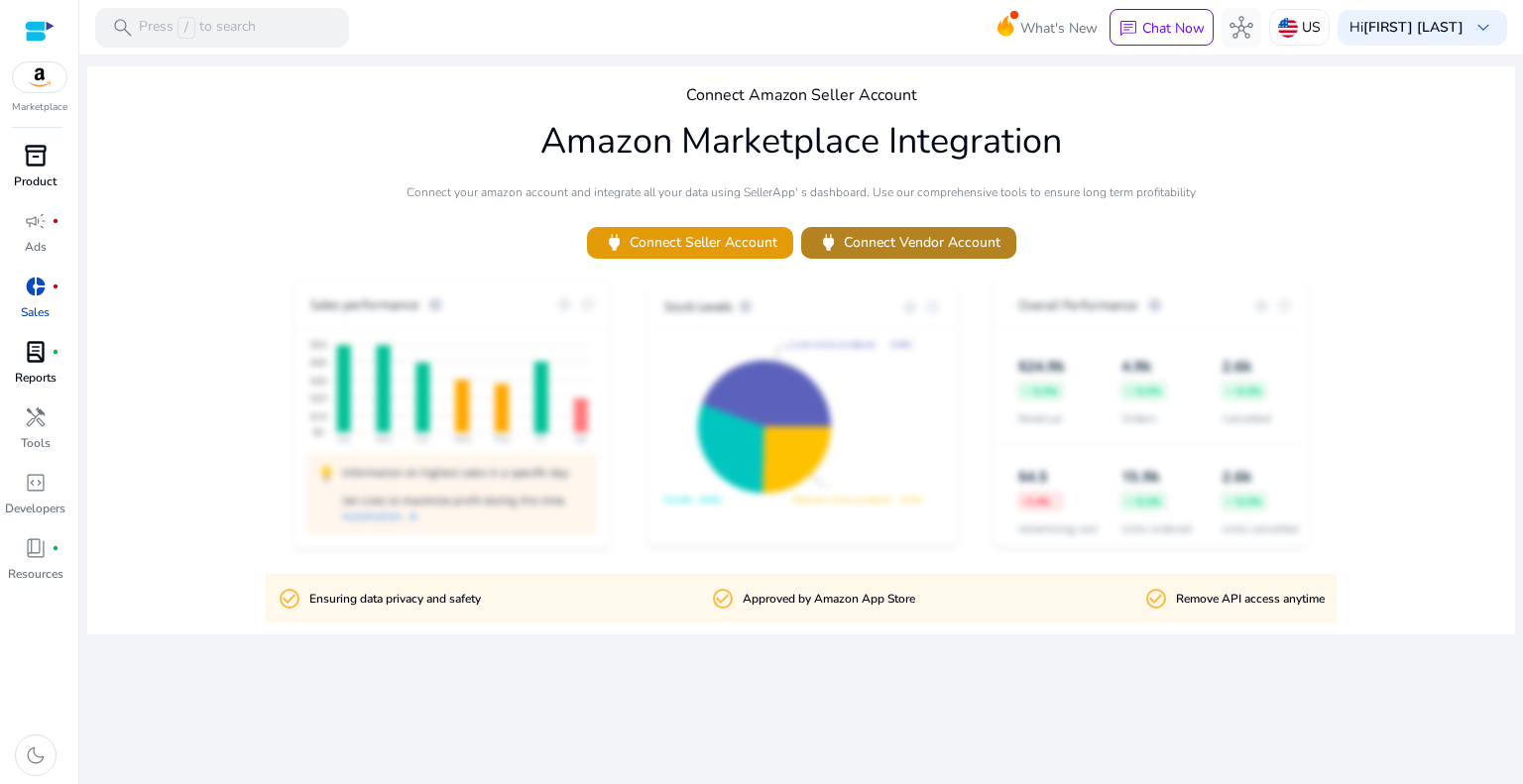 click on "power   Connect Vendor Account" 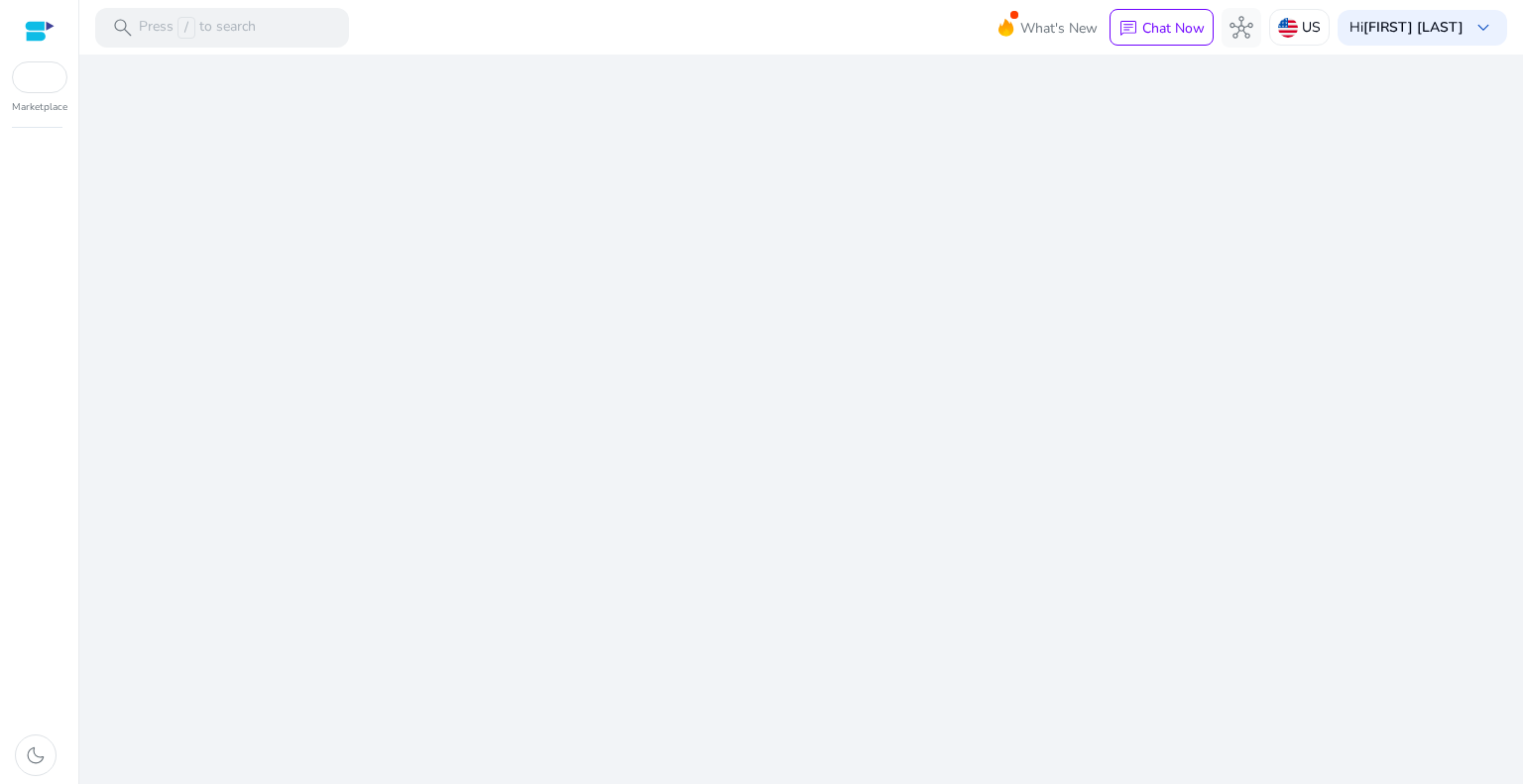 scroll, scrollTop: 0, scrollLeft: 0, axis: both 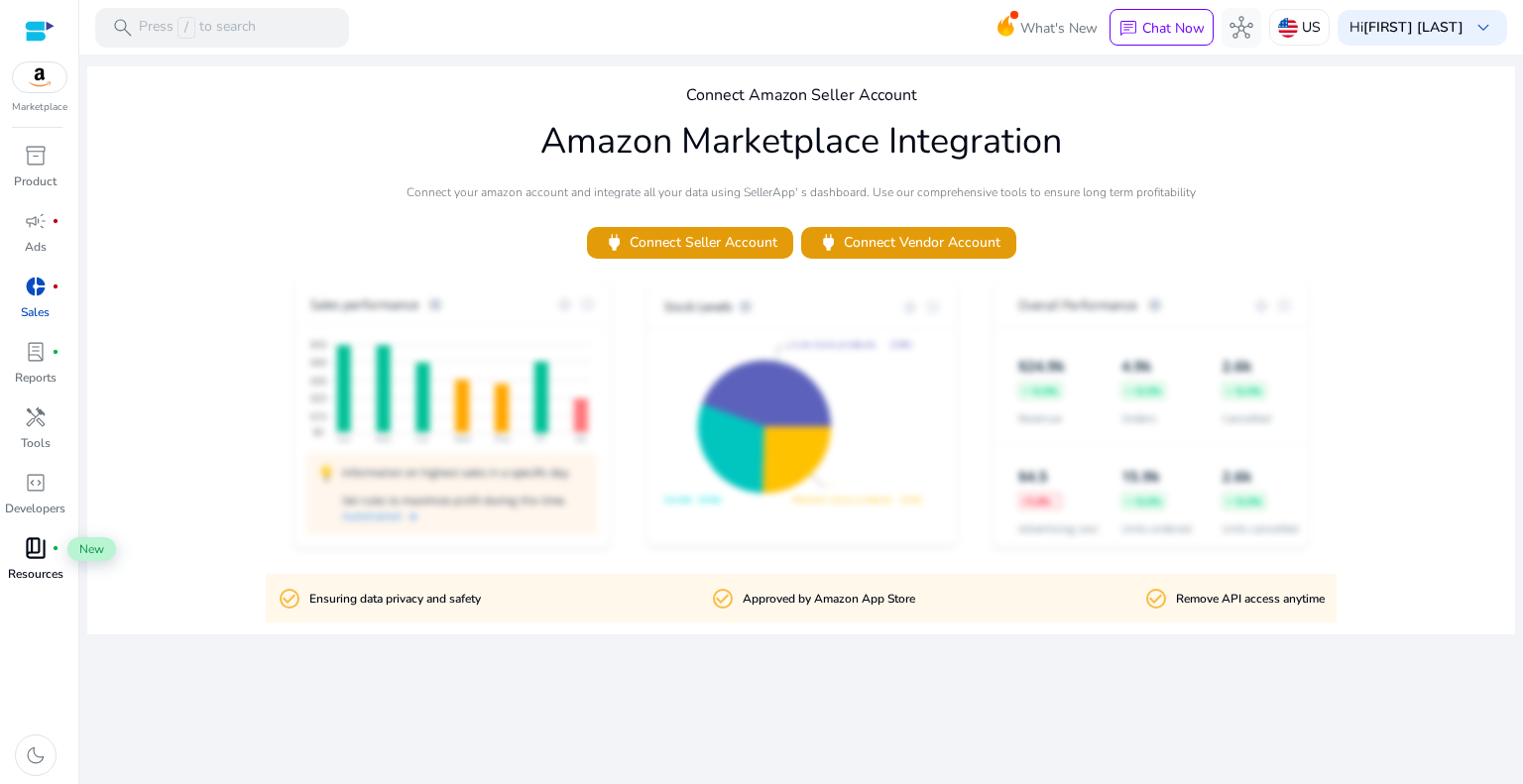 click on "book_4   fiber_manual_record" at bounding box center (36, 548) 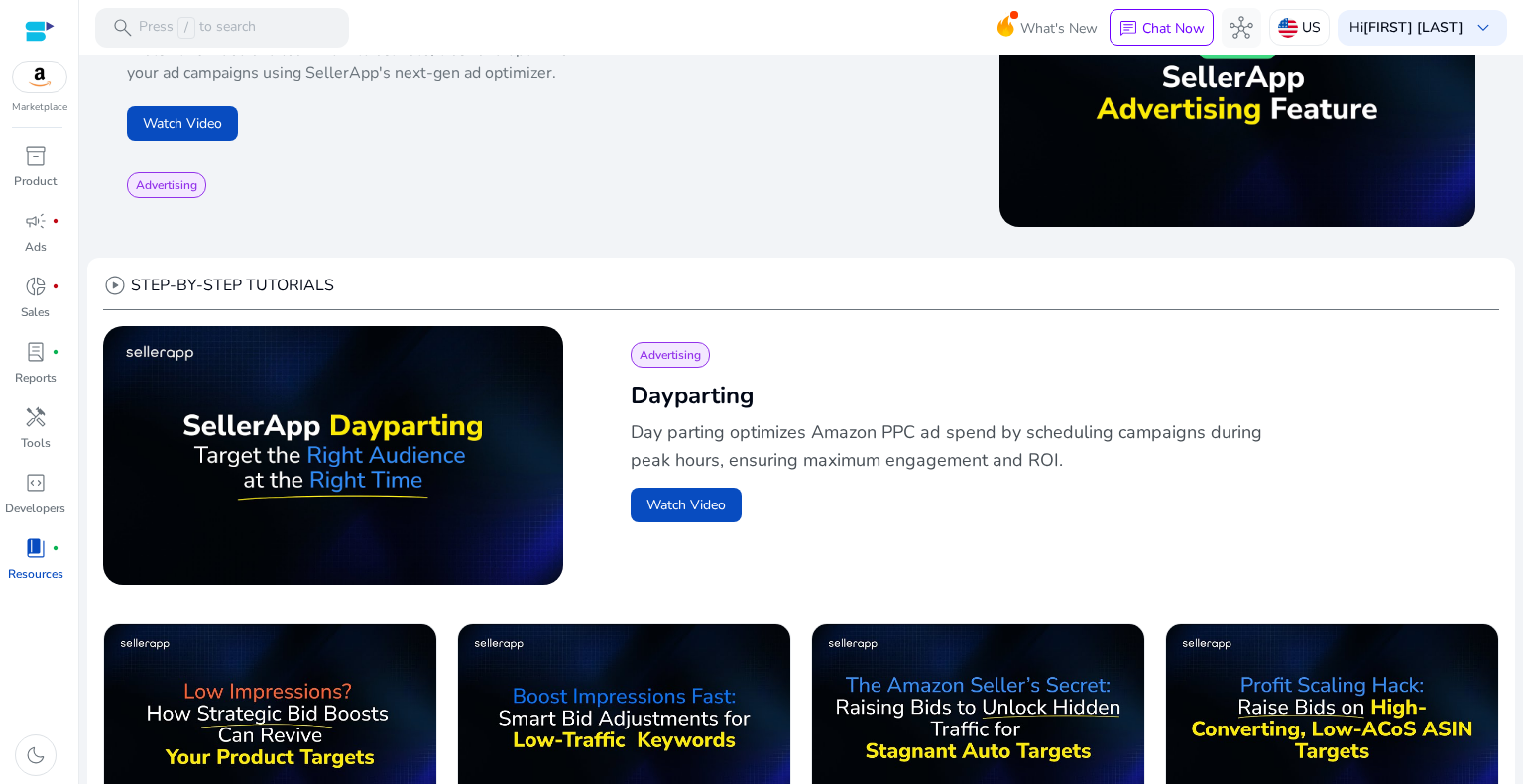 scroll, scrollTop: 403, scrollLeft: 0, axis: vertical 